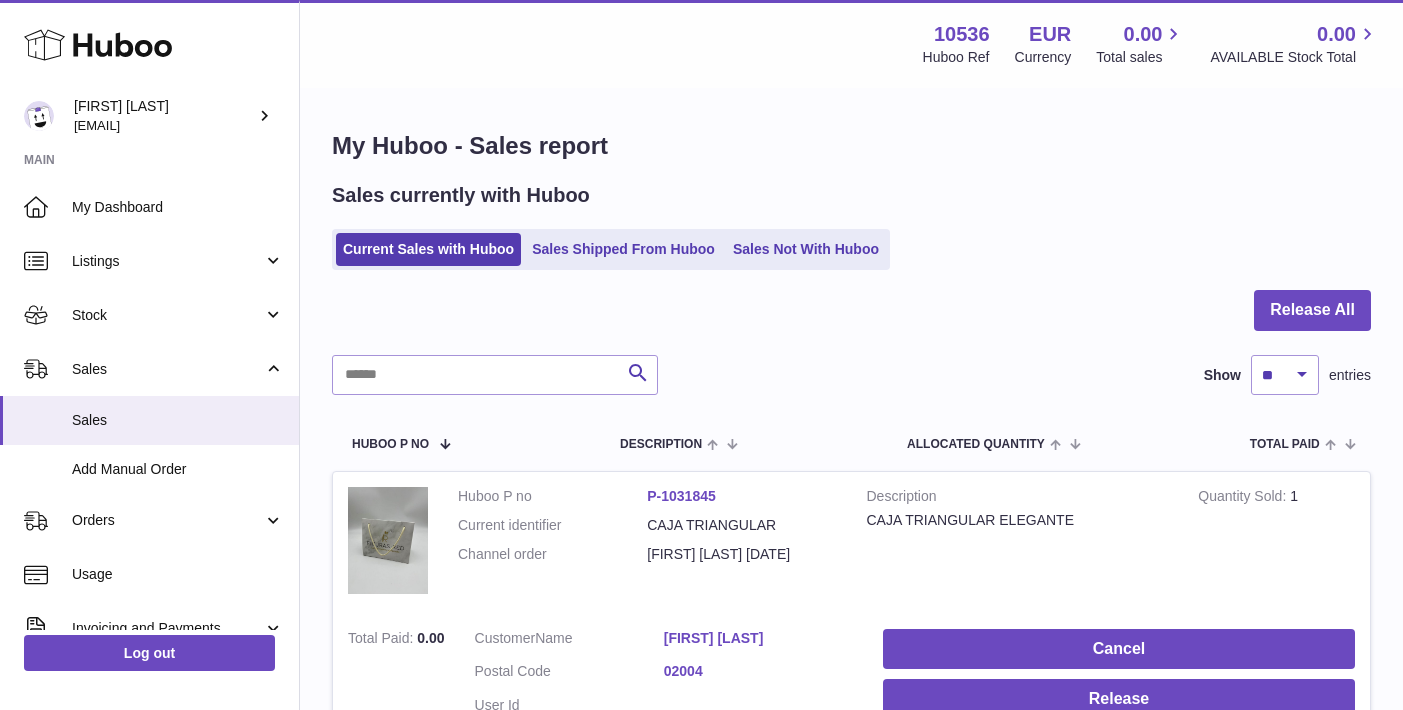 scroll, scrollTop: 3296, scrollLeft: 0, axis: vertical 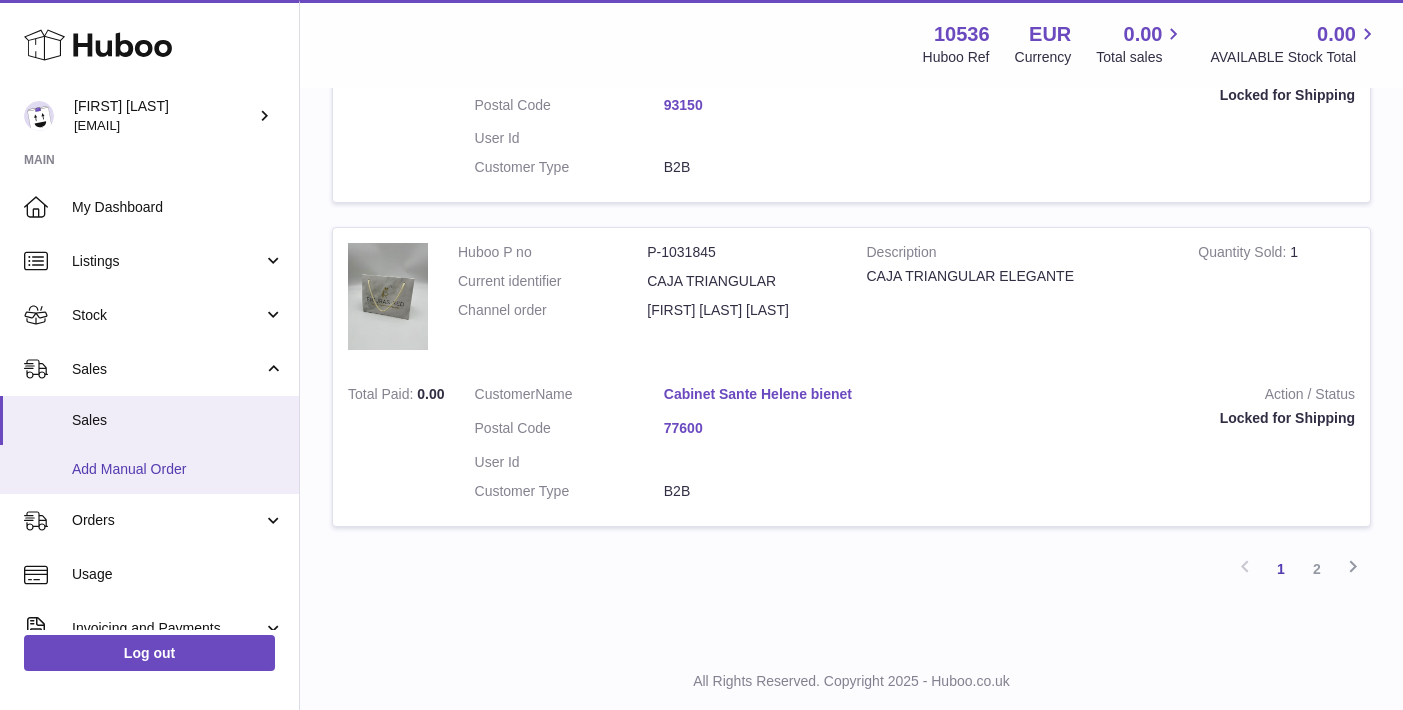 click on "Add Manual Order" at bounding box center (149, 469) 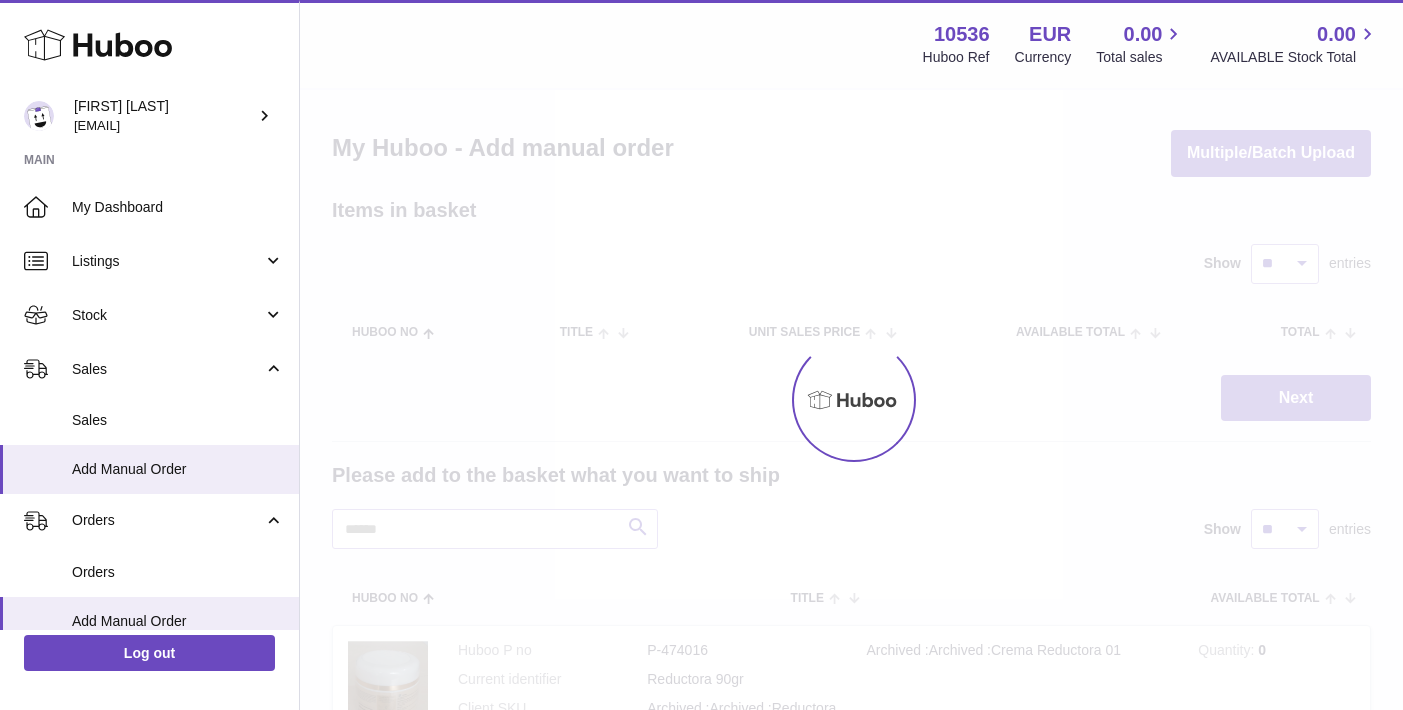 scroll, scrollTop: 0, scrollLeft: 0, axis: both 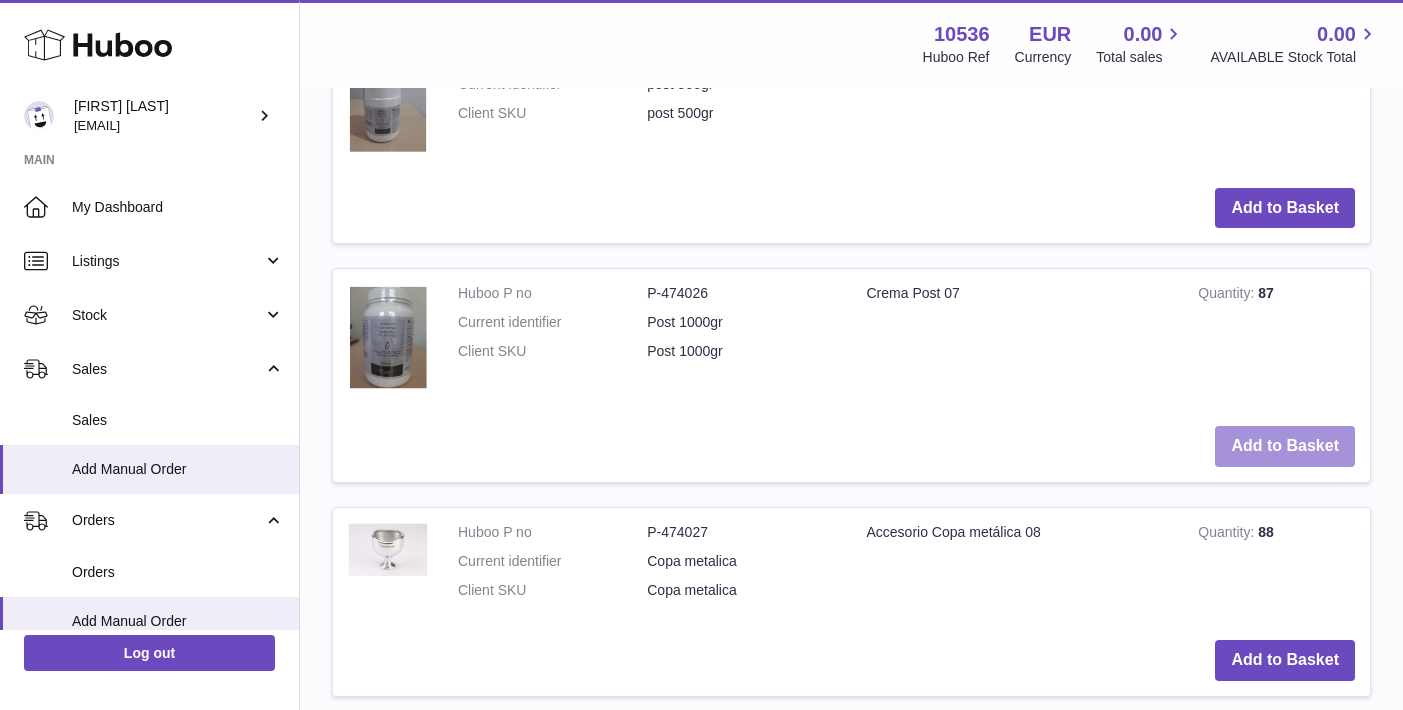 click on "Add to Basket" at bounding box center [1285, 446] 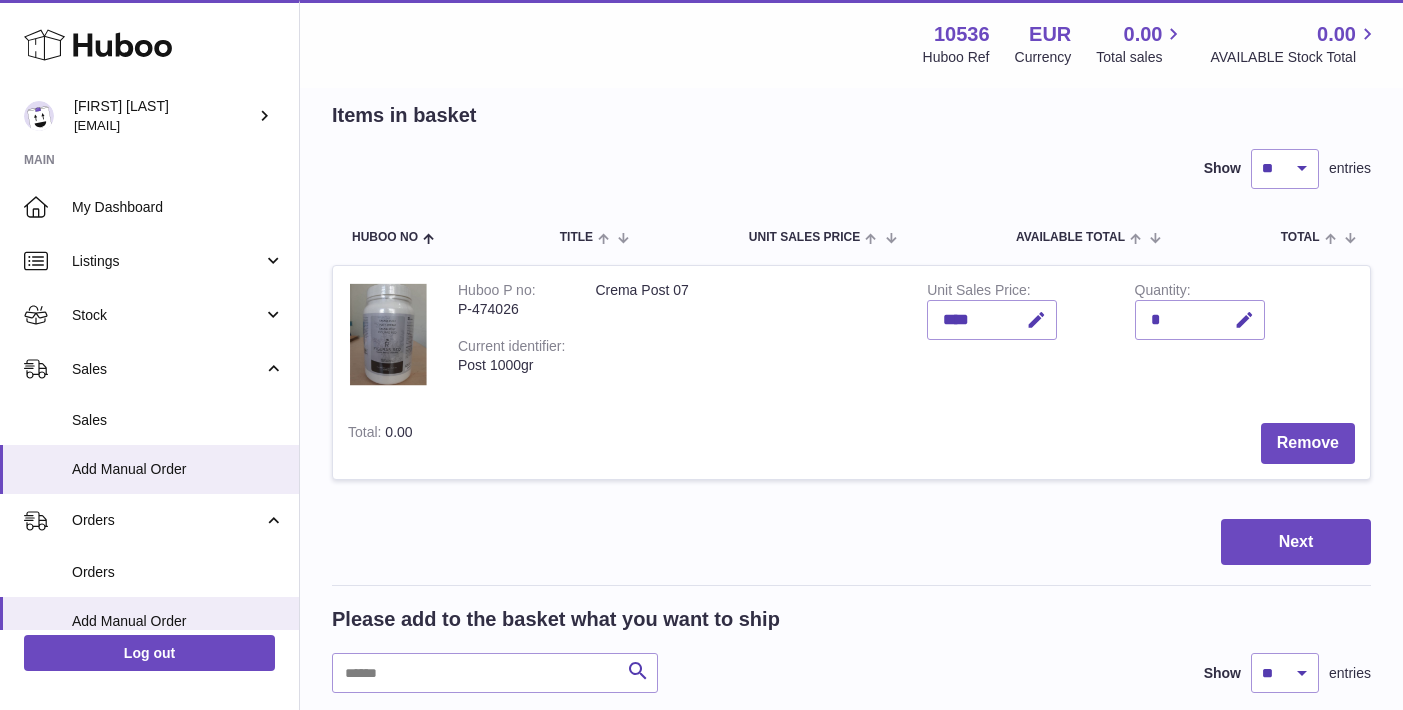 scroll, scrollTop: 211, scrollLeft: 0, axis: vertical 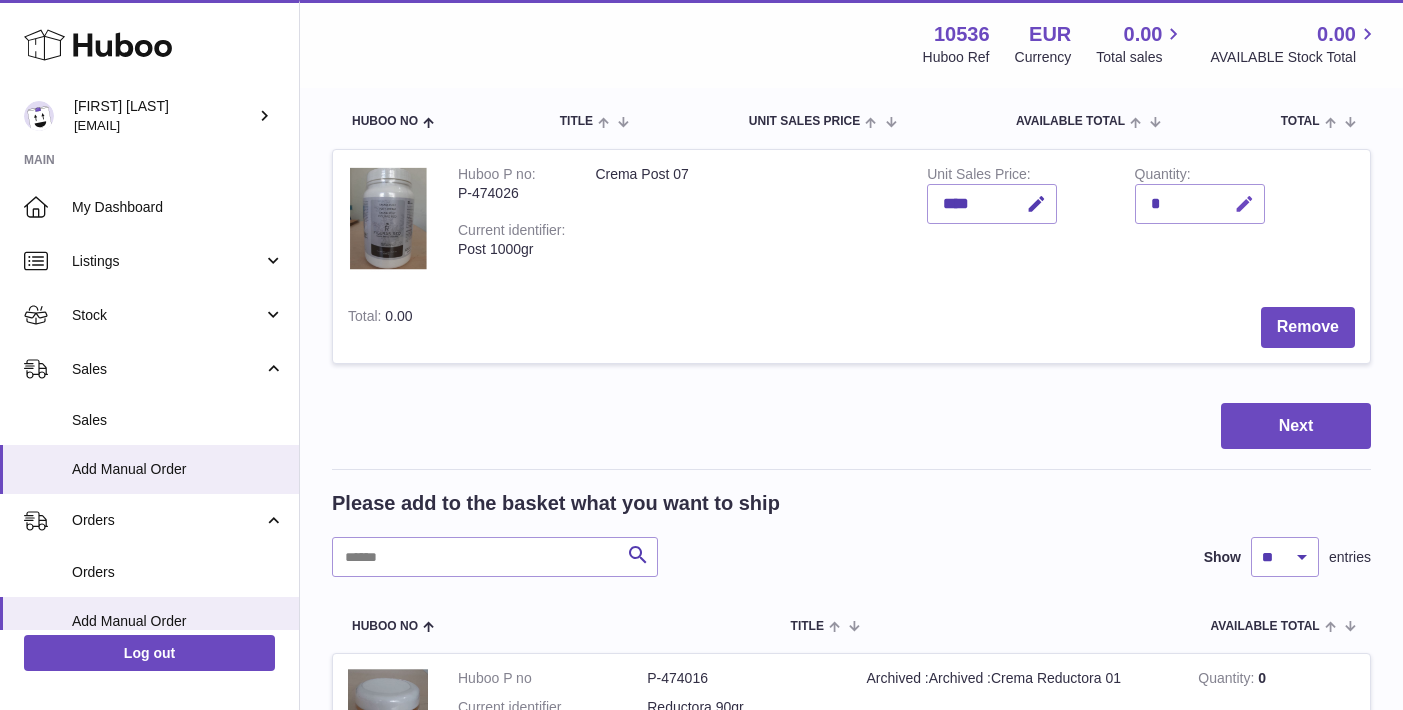 click at bounding box center [1244, 204] 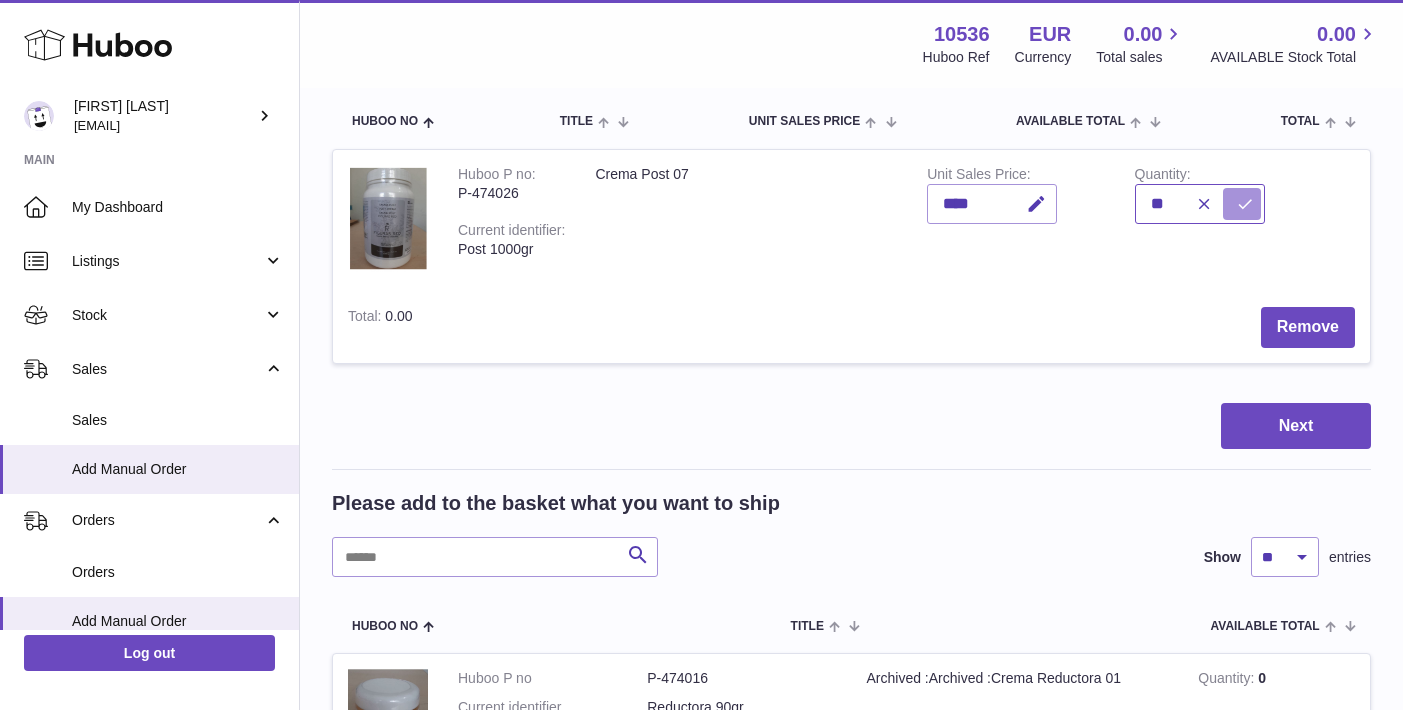 type on "**" 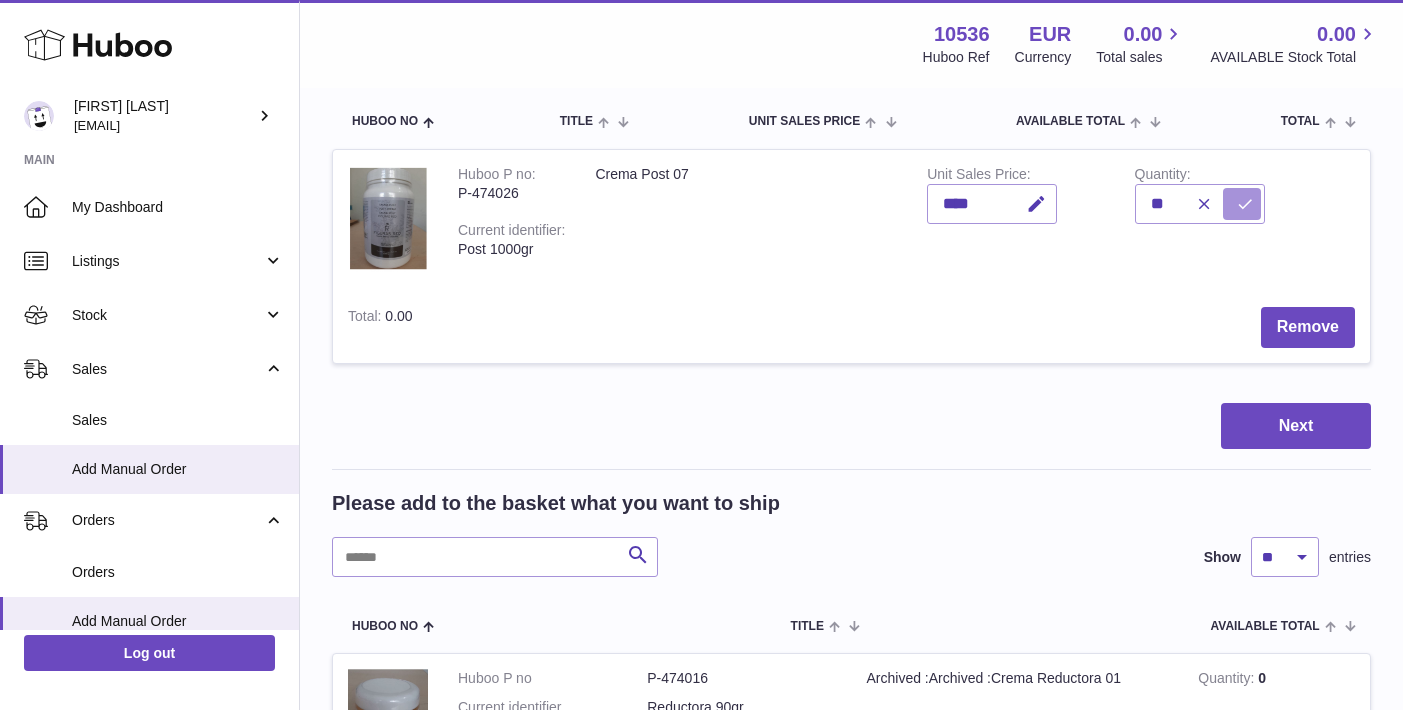 click at bounding box center [1242, 204] 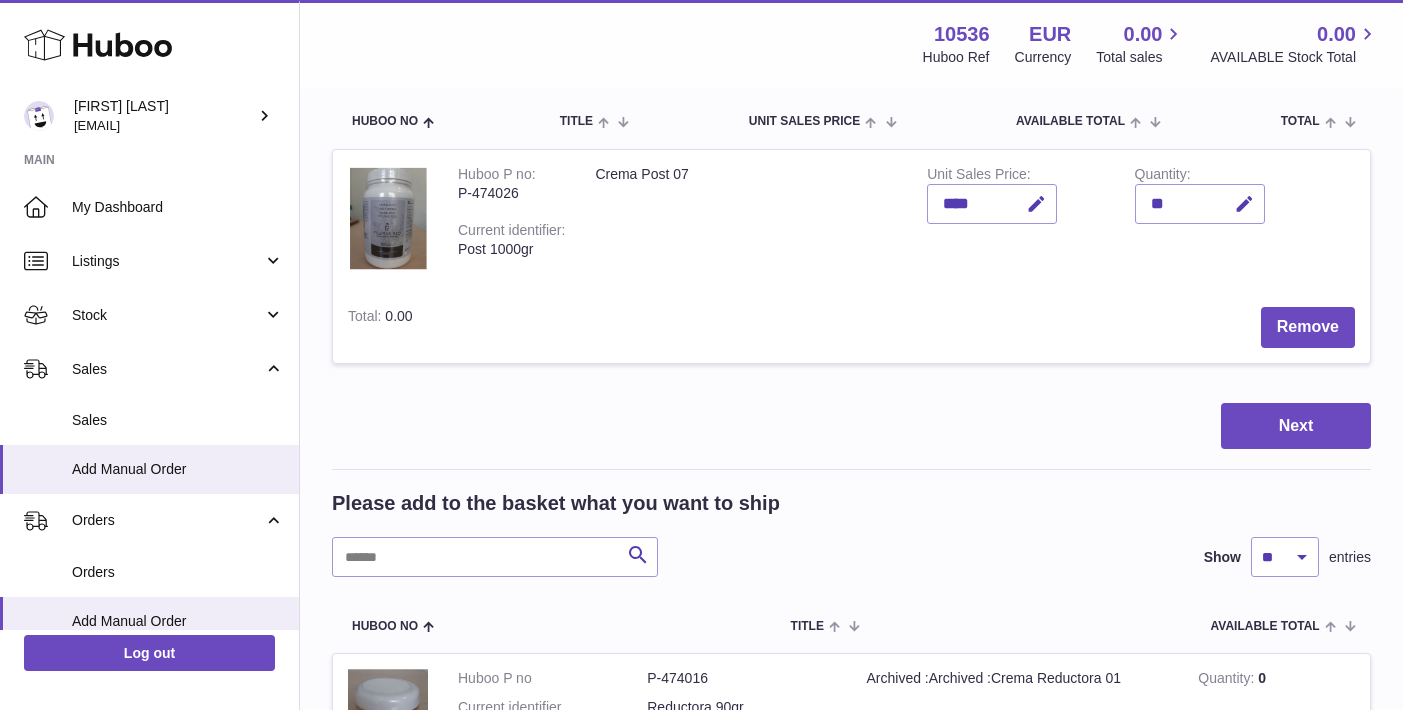 click on "Remove" at bounding box center (899, 327) 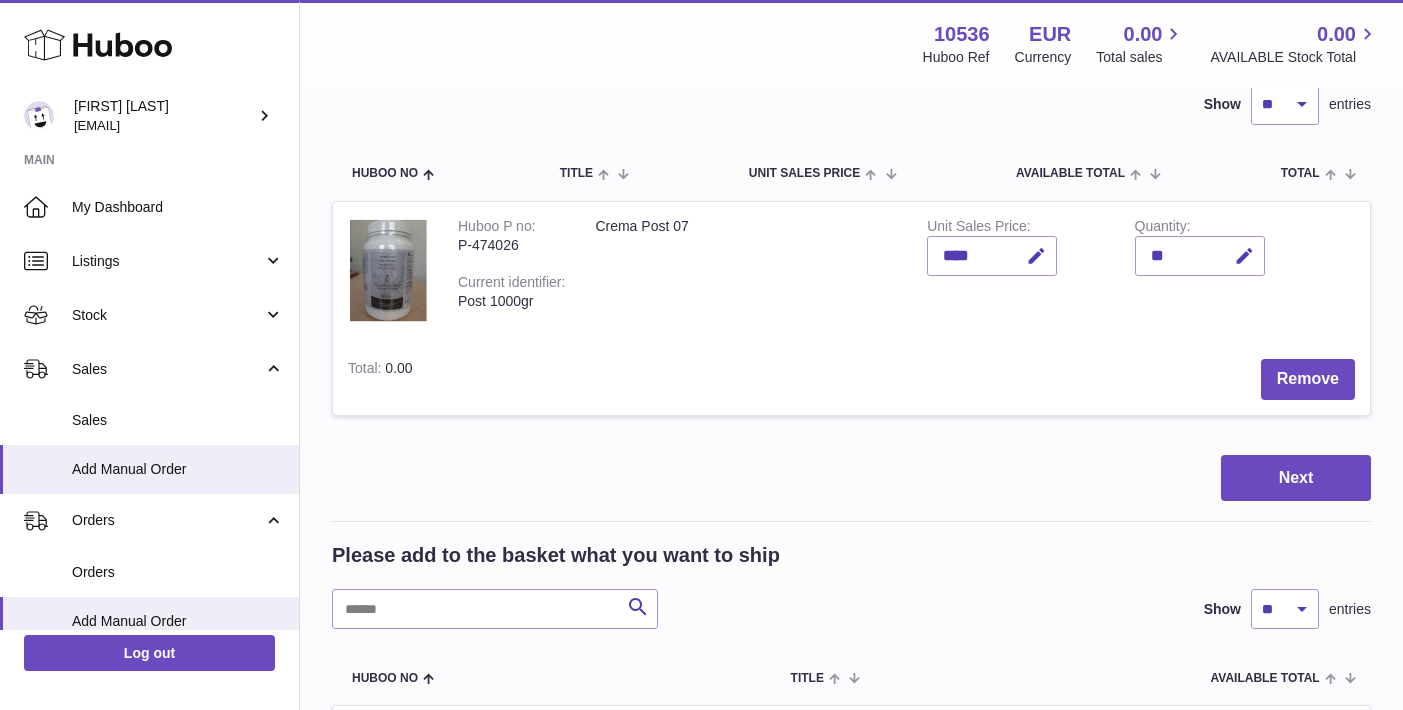 scroll, scrollTop: 156, scrollLeft: 0, axis: vertical 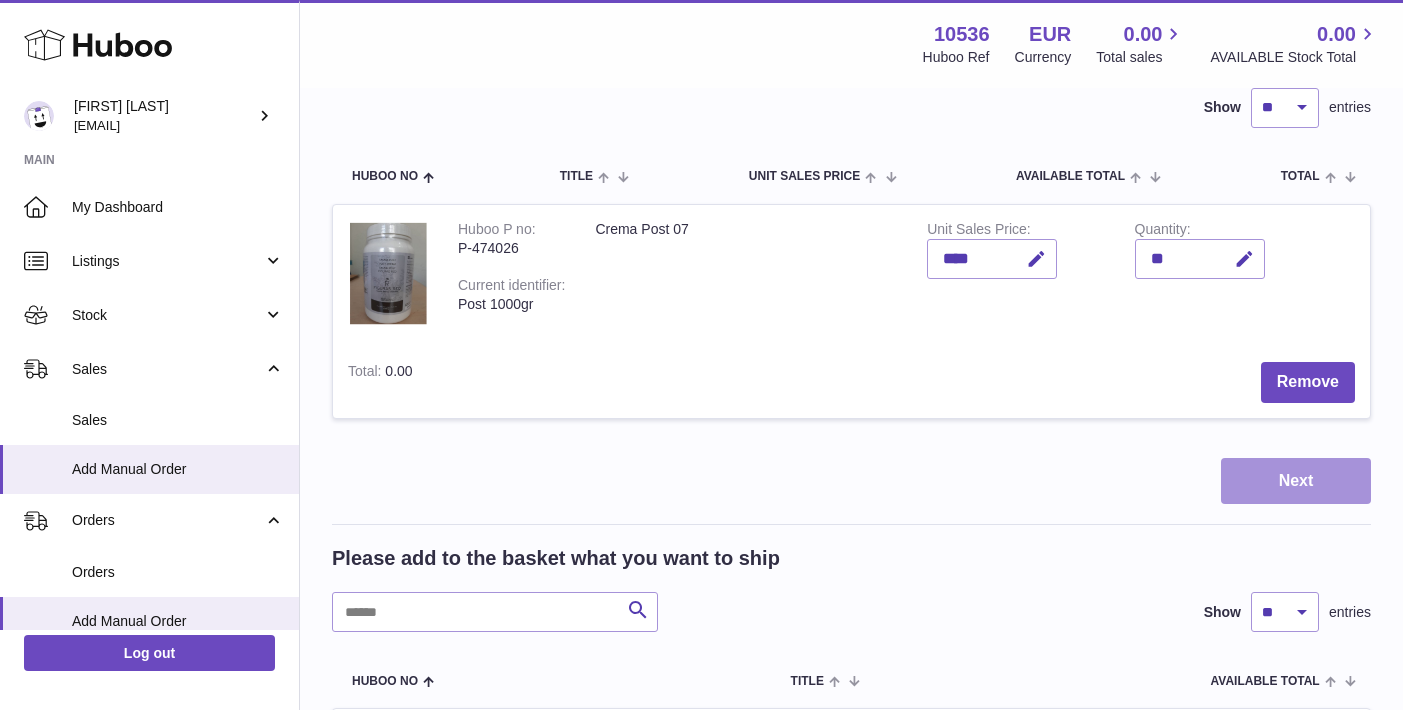 click on "Next" at bounding box center [1296, 481] 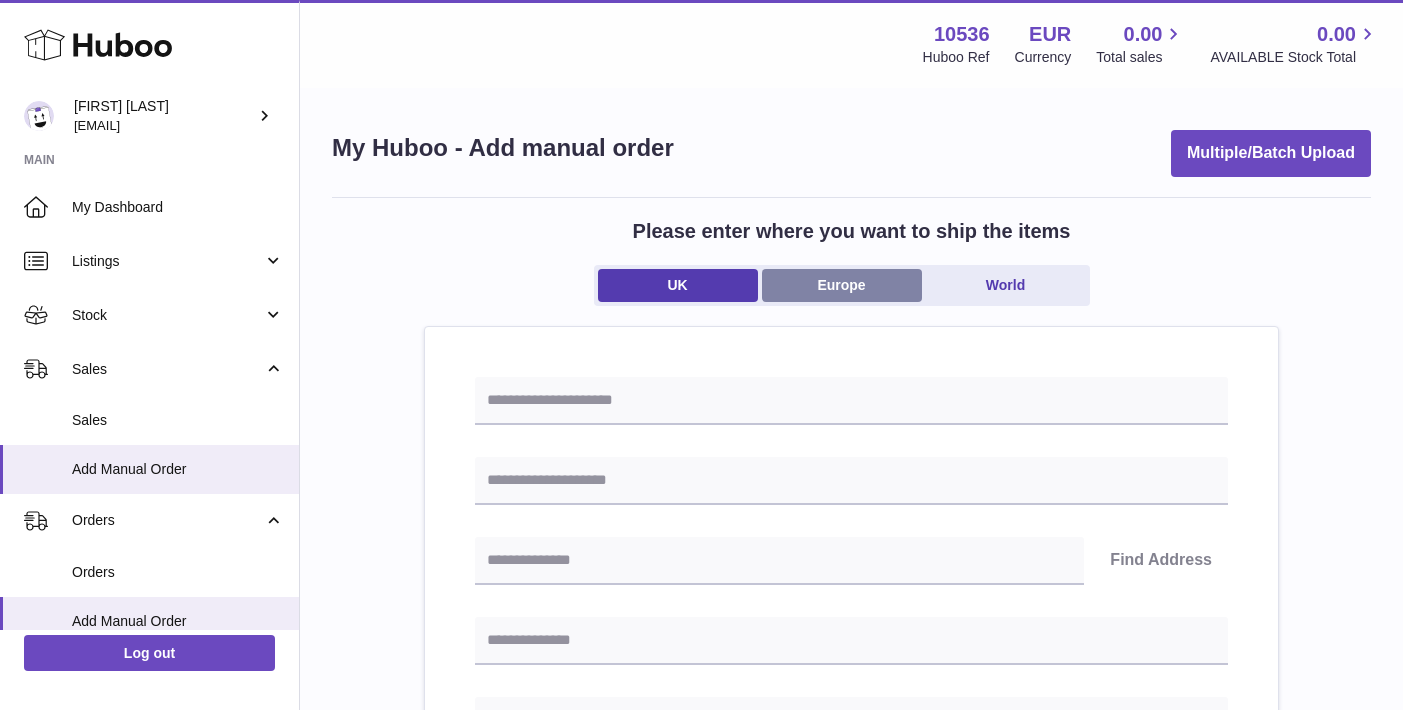 click on "Europe" at bounding box center (842, 285) 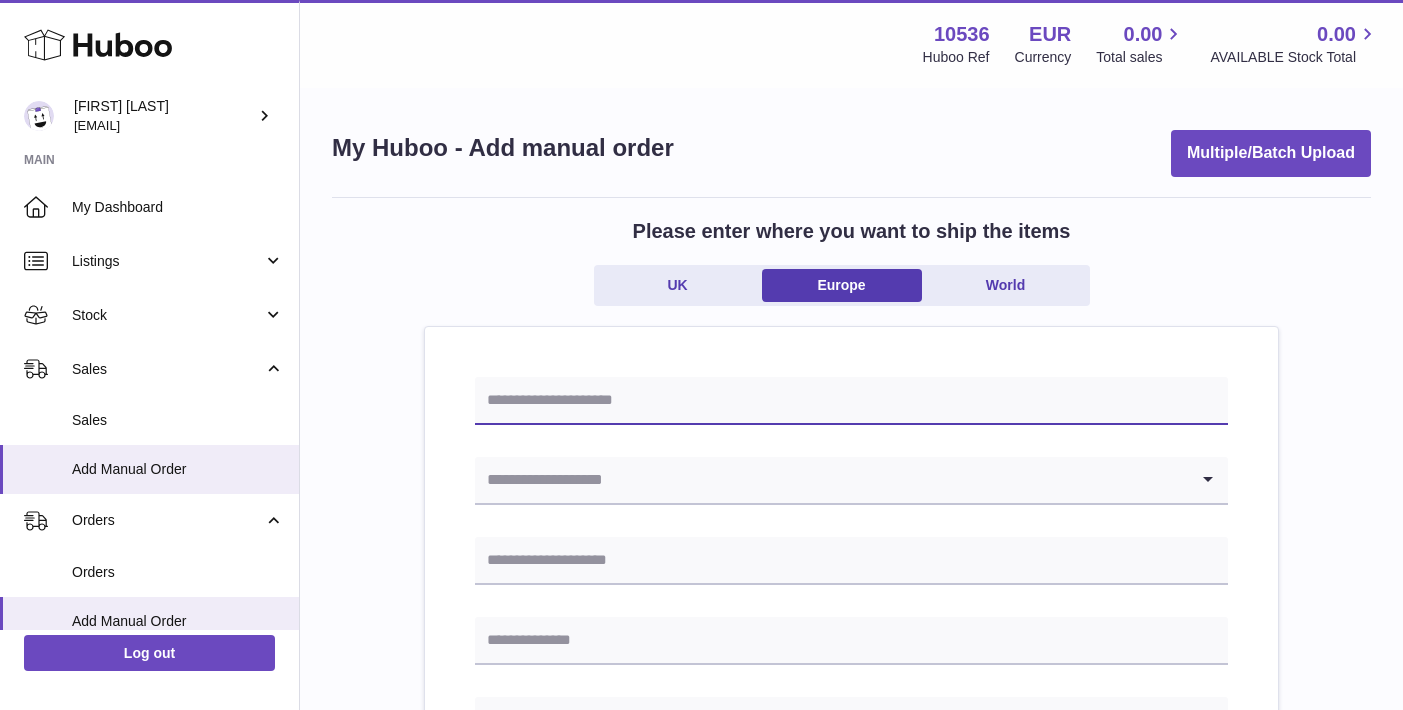 click at bounding box center (851, 401) 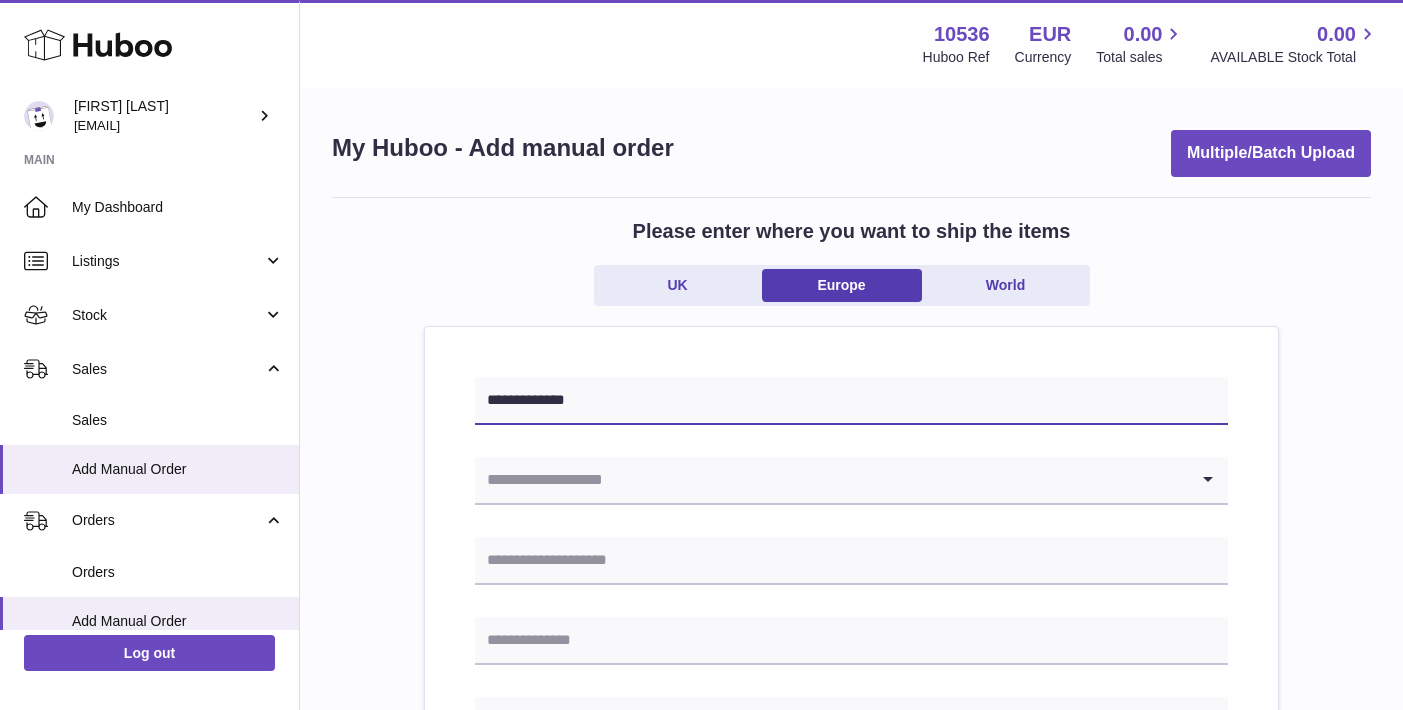 type on "**********" 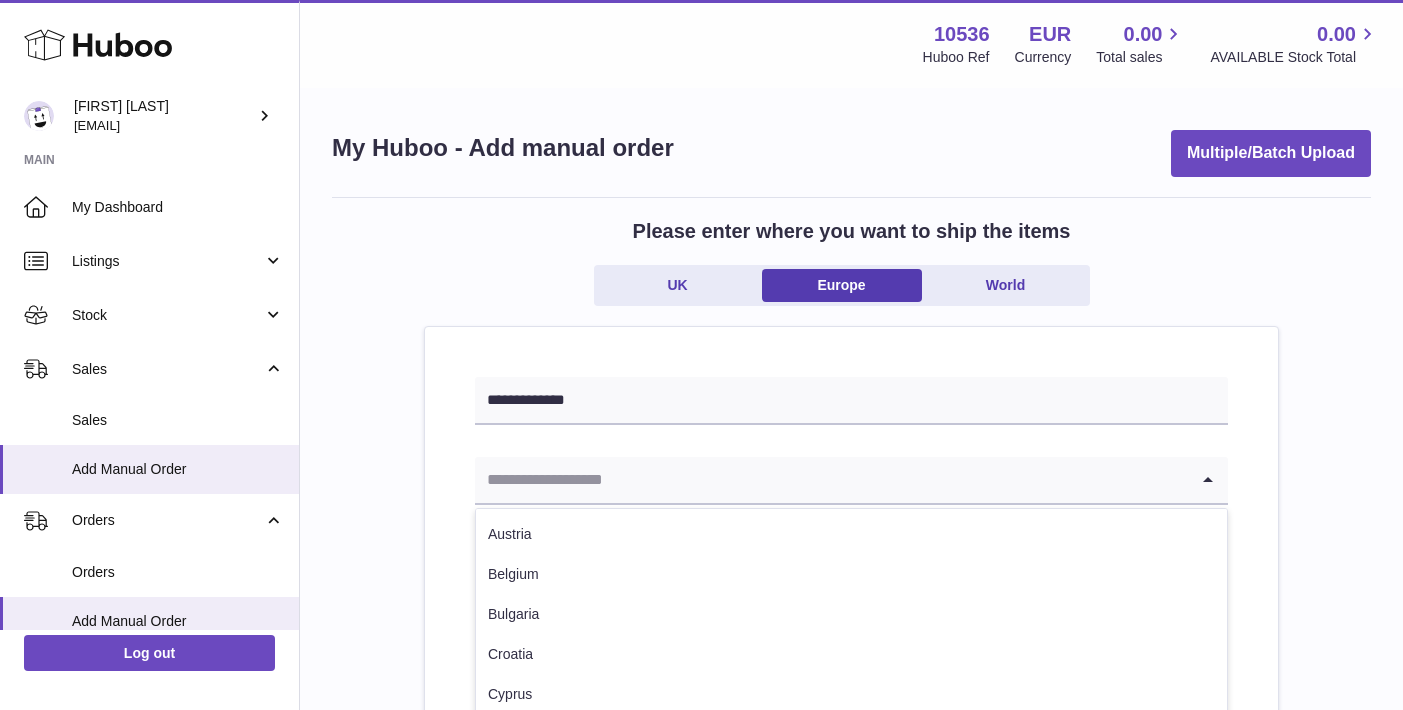 click at bounding box center [831, 480] 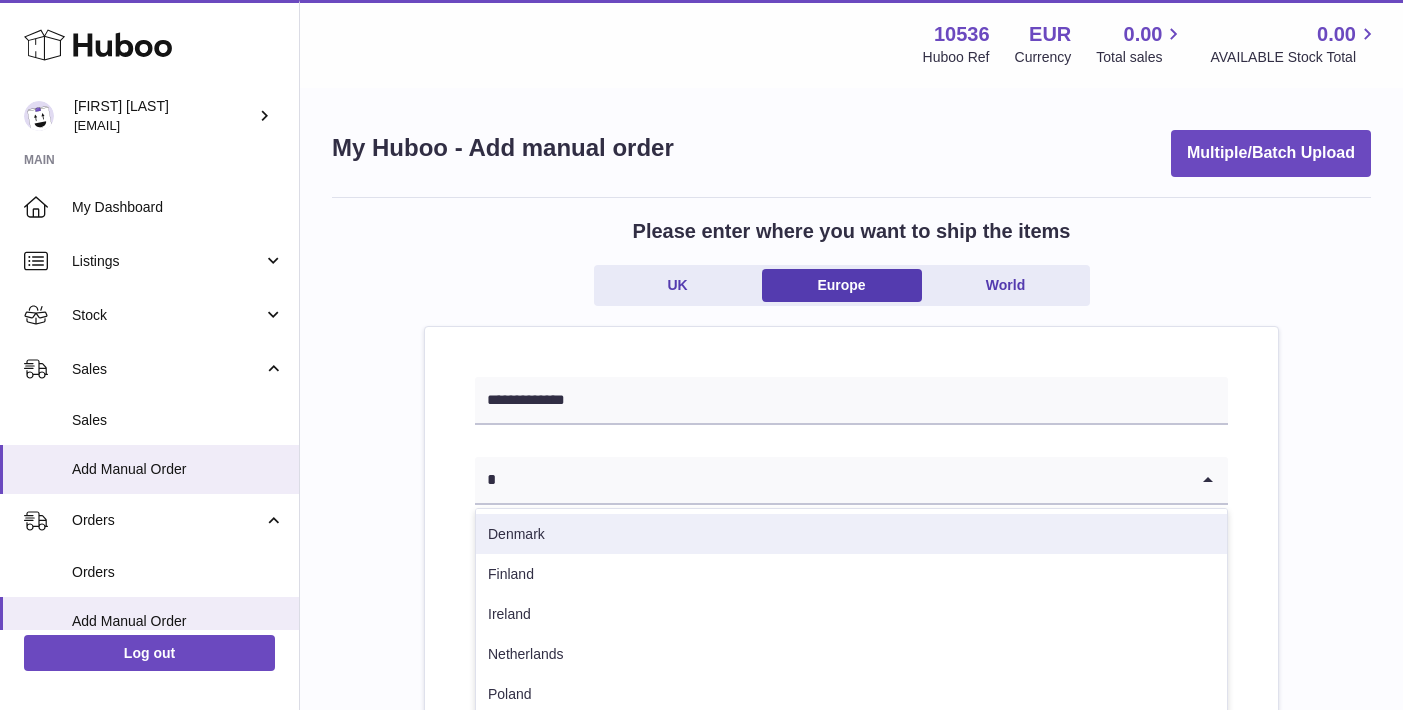 click on "Denmark" at bounding box center [851, 534] 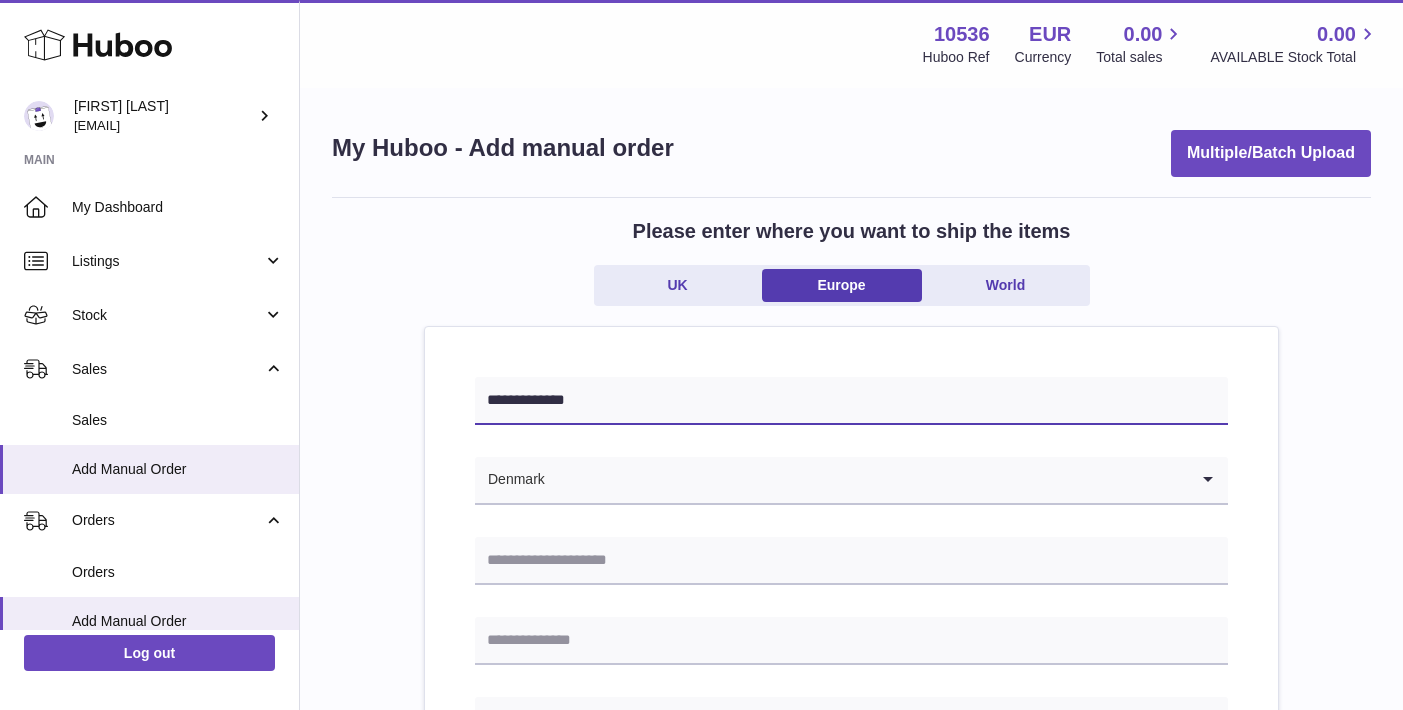 click on "**********" at bounding box center (851, 401) 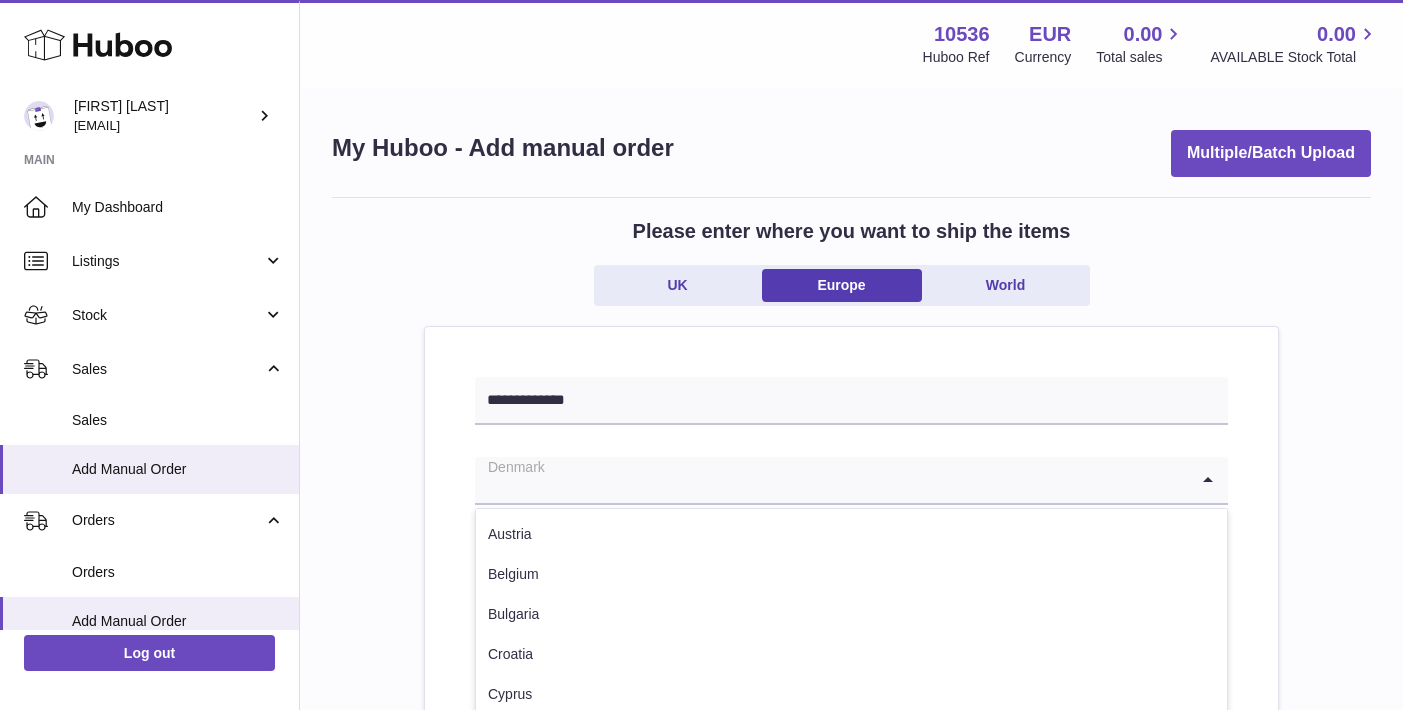 drag, startPoint x: 549, startPoint y: 479, endPoint x: 475, endPoint y: 479, distance: 74 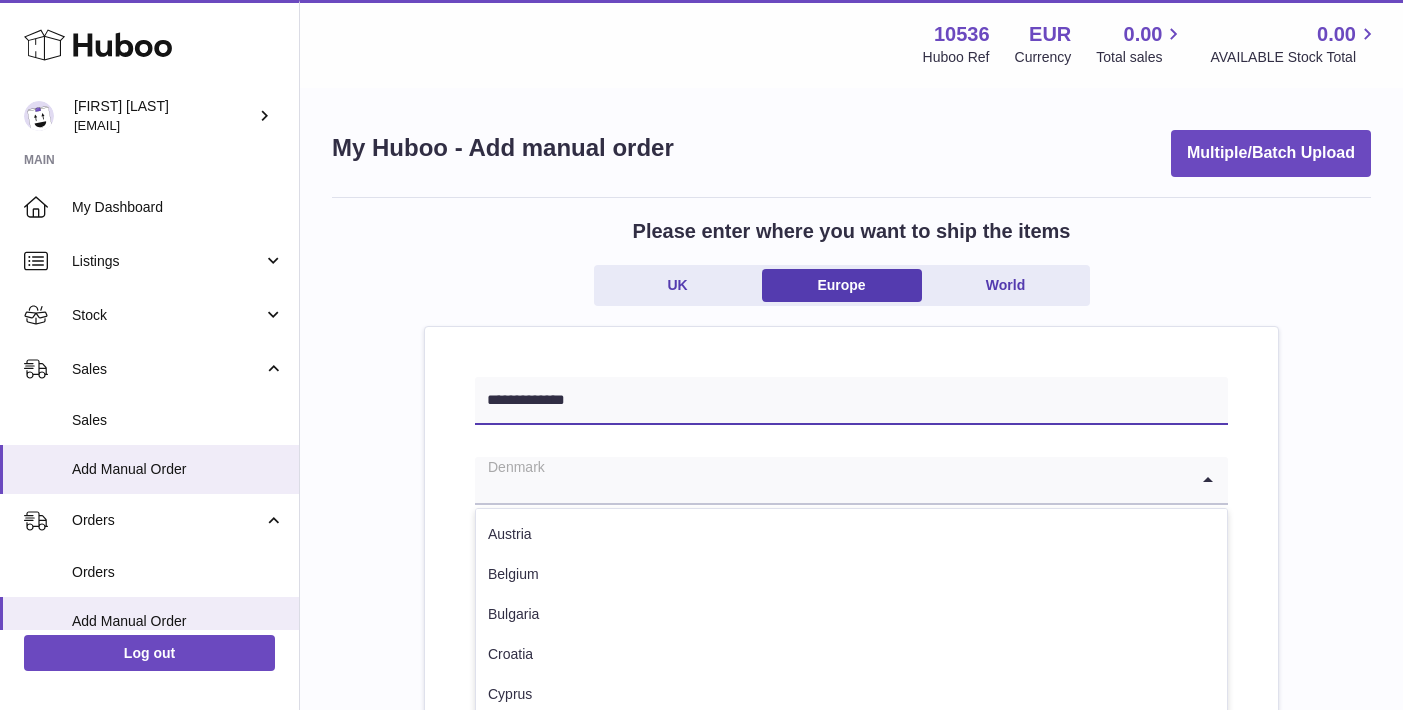 click on "**********" at bounding box center (851, 401) 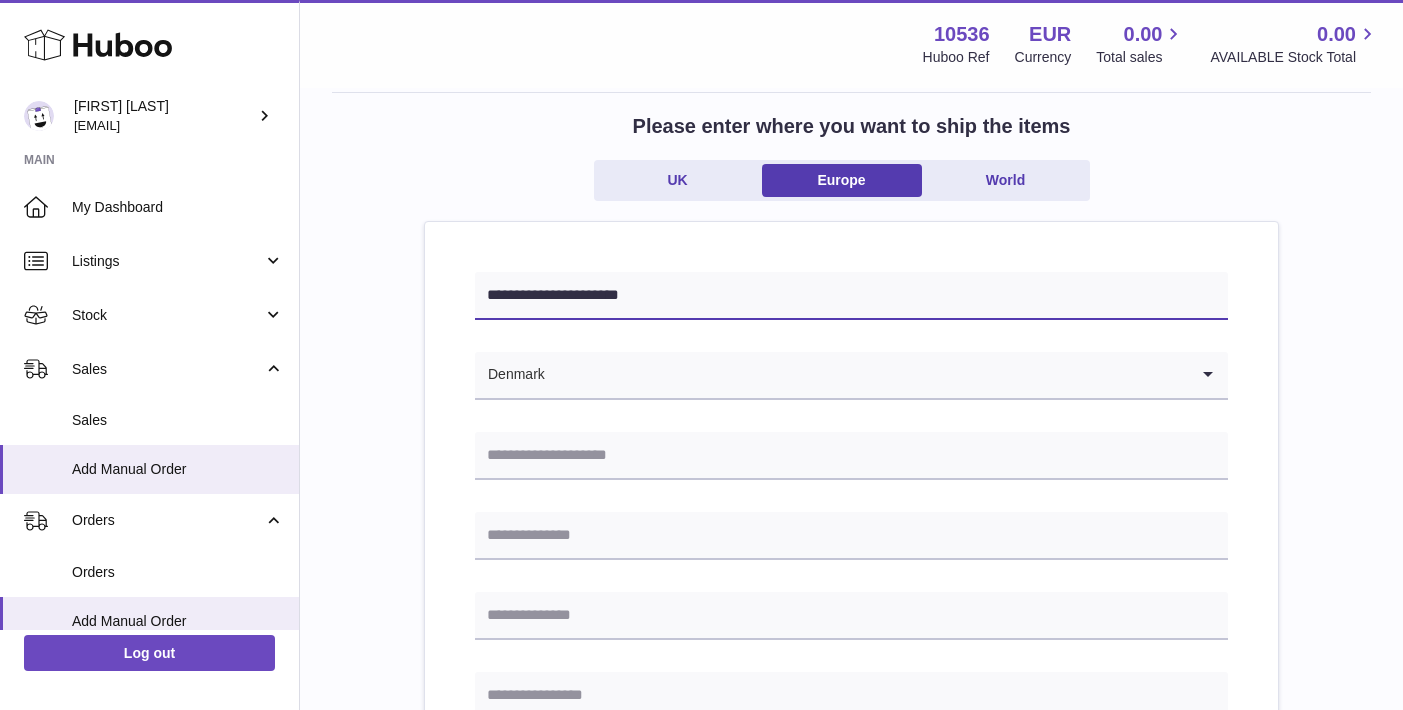 scroll, scrollTop: 143, scrollLeft: 0, axis: vertical 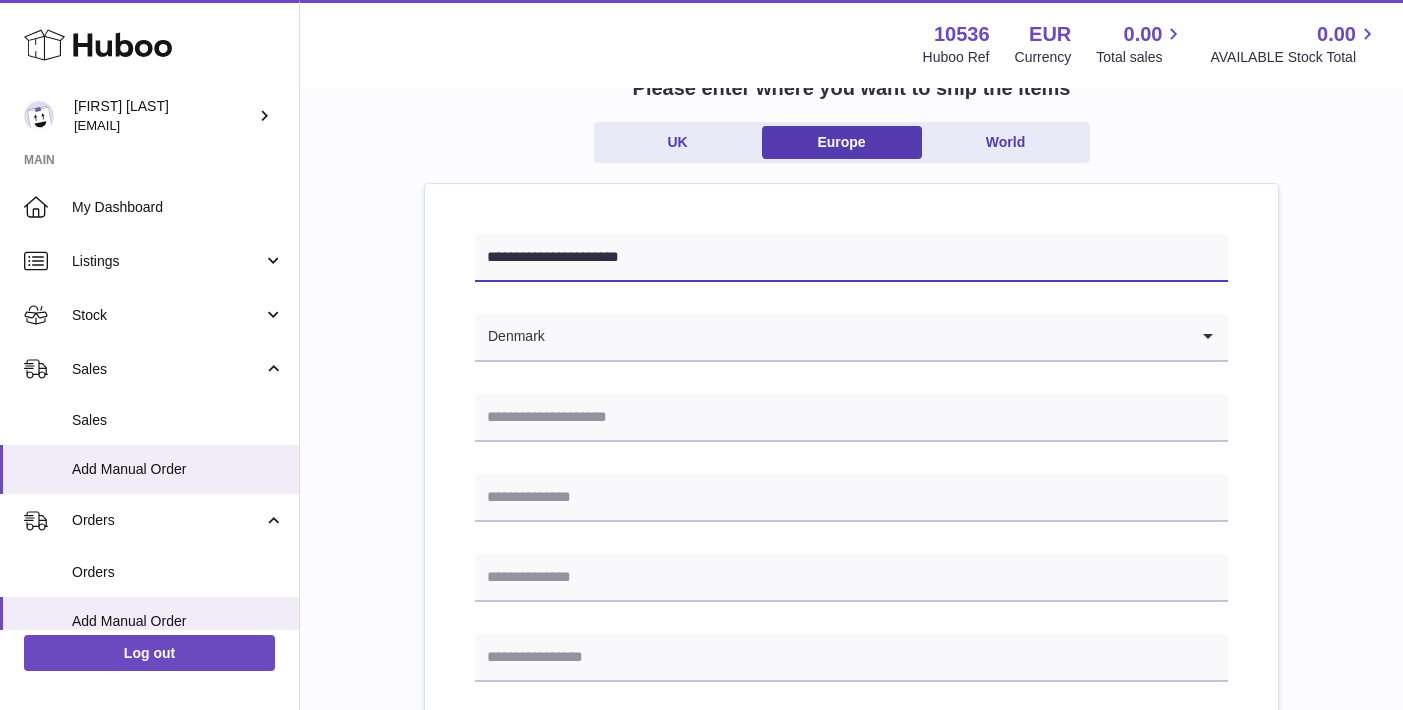 type on "**********" 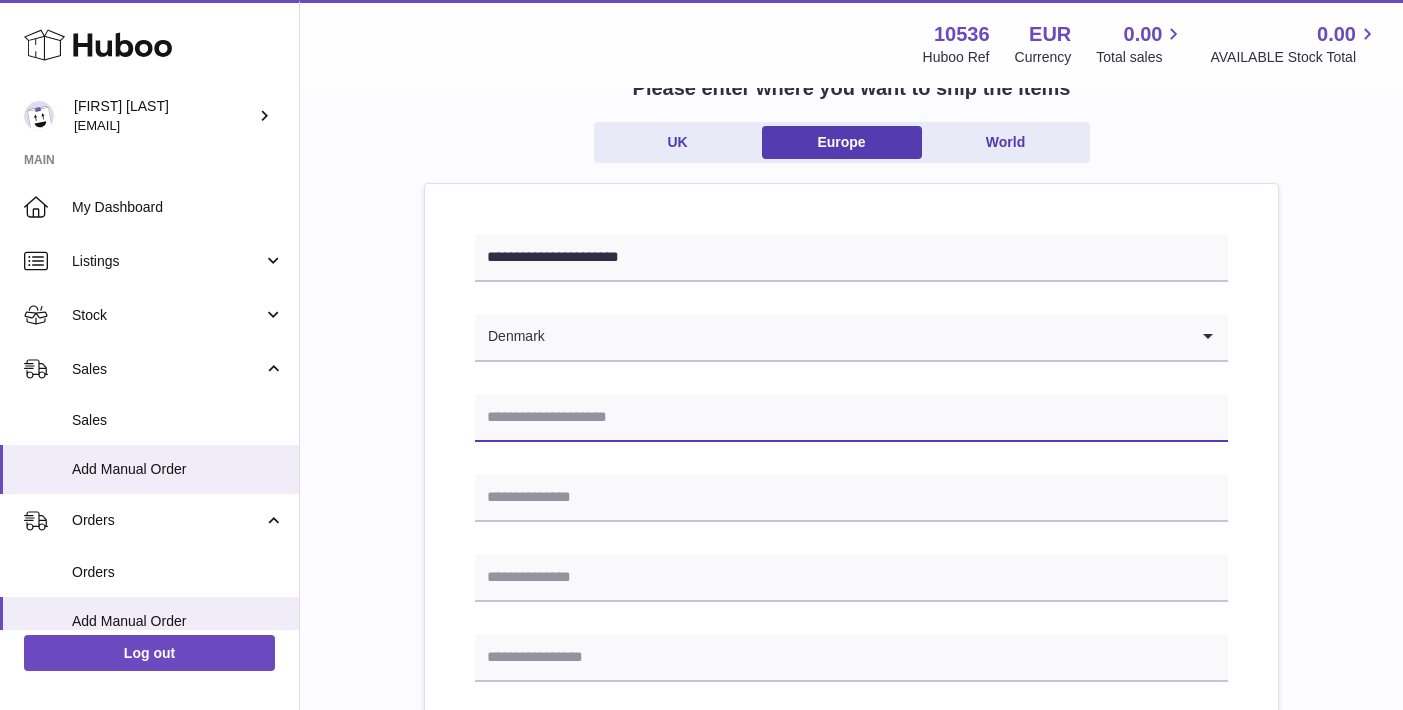 paste on "**********" 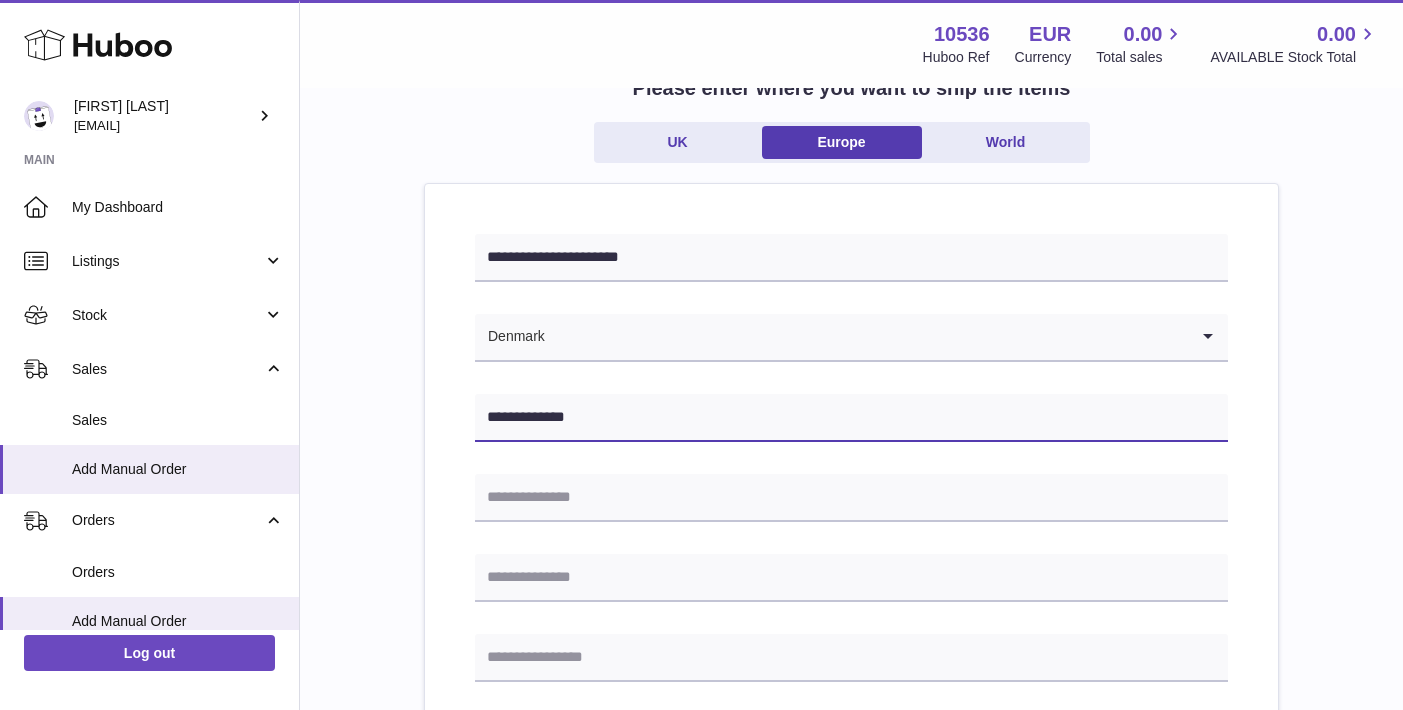 type on "**********" 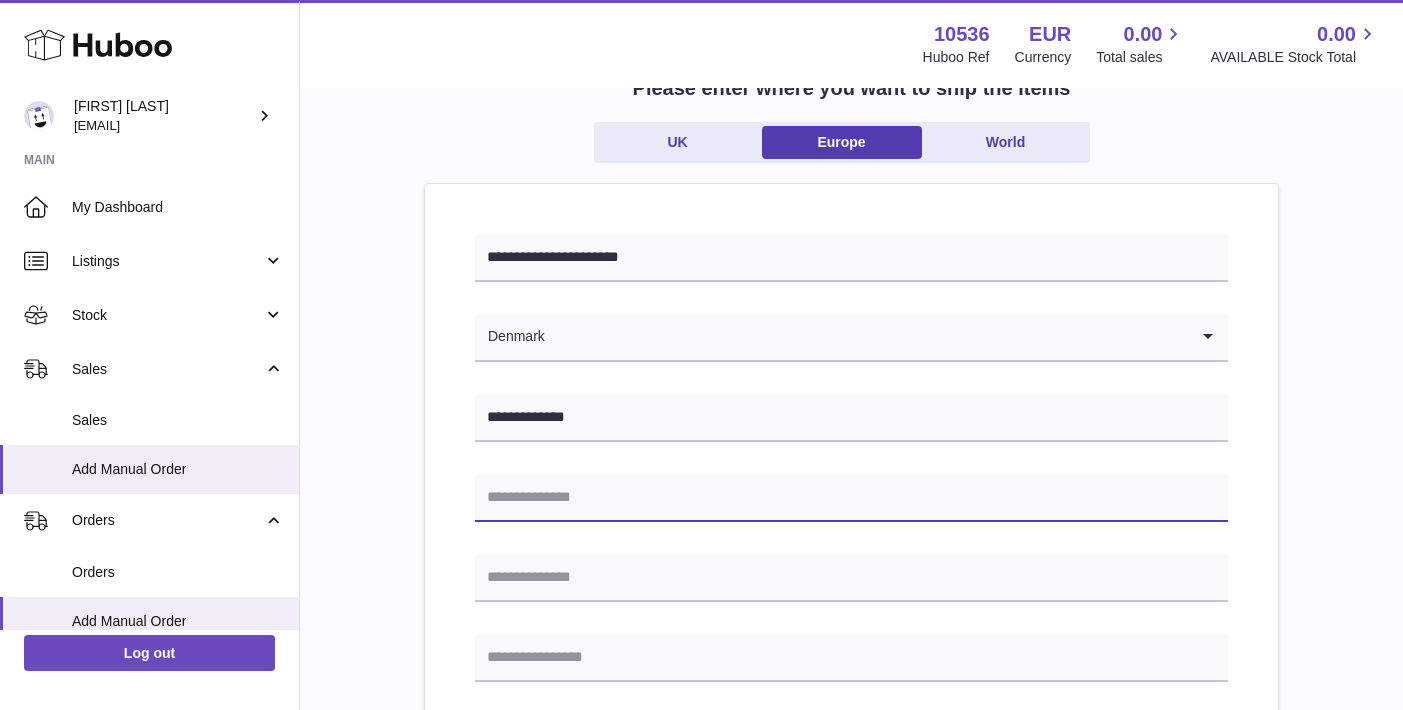 click at bounding box center [851, 498] 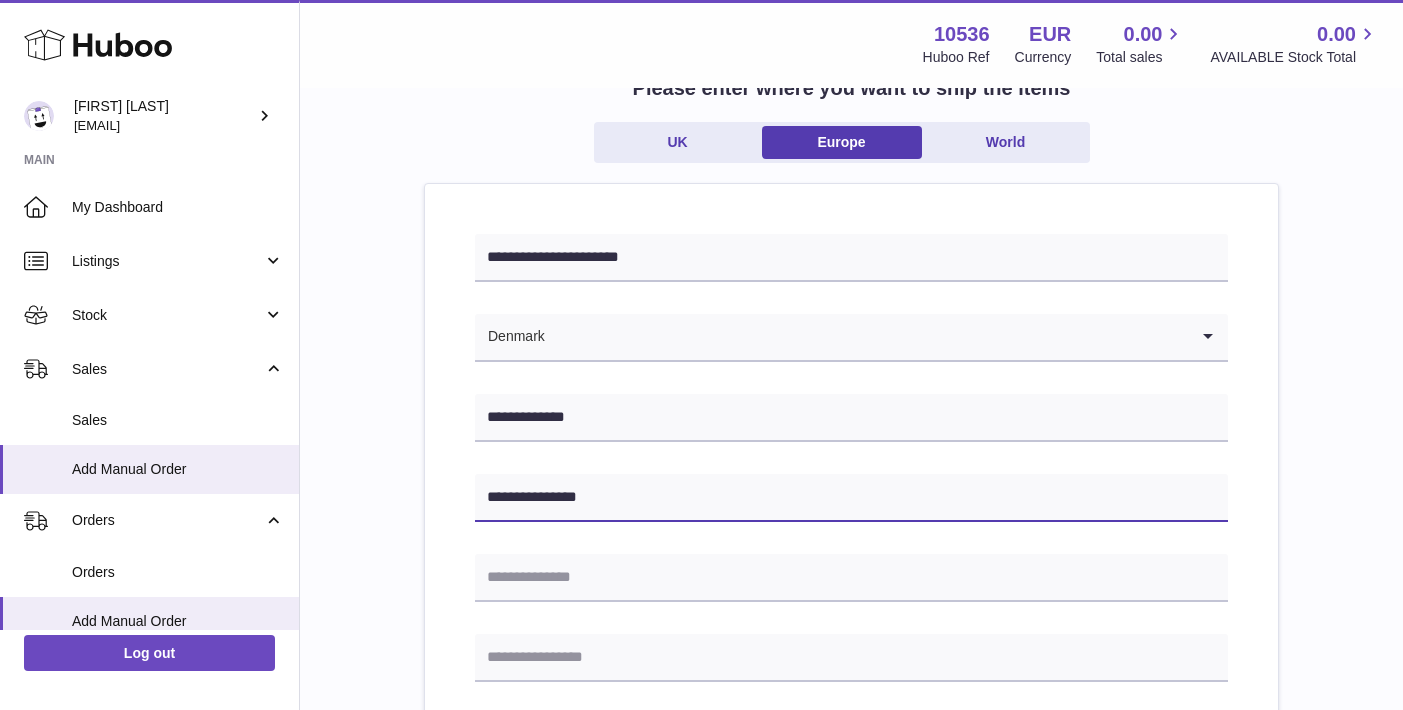 scroll, scrollTop: 294, scrollLeft: 0, axis: vertical 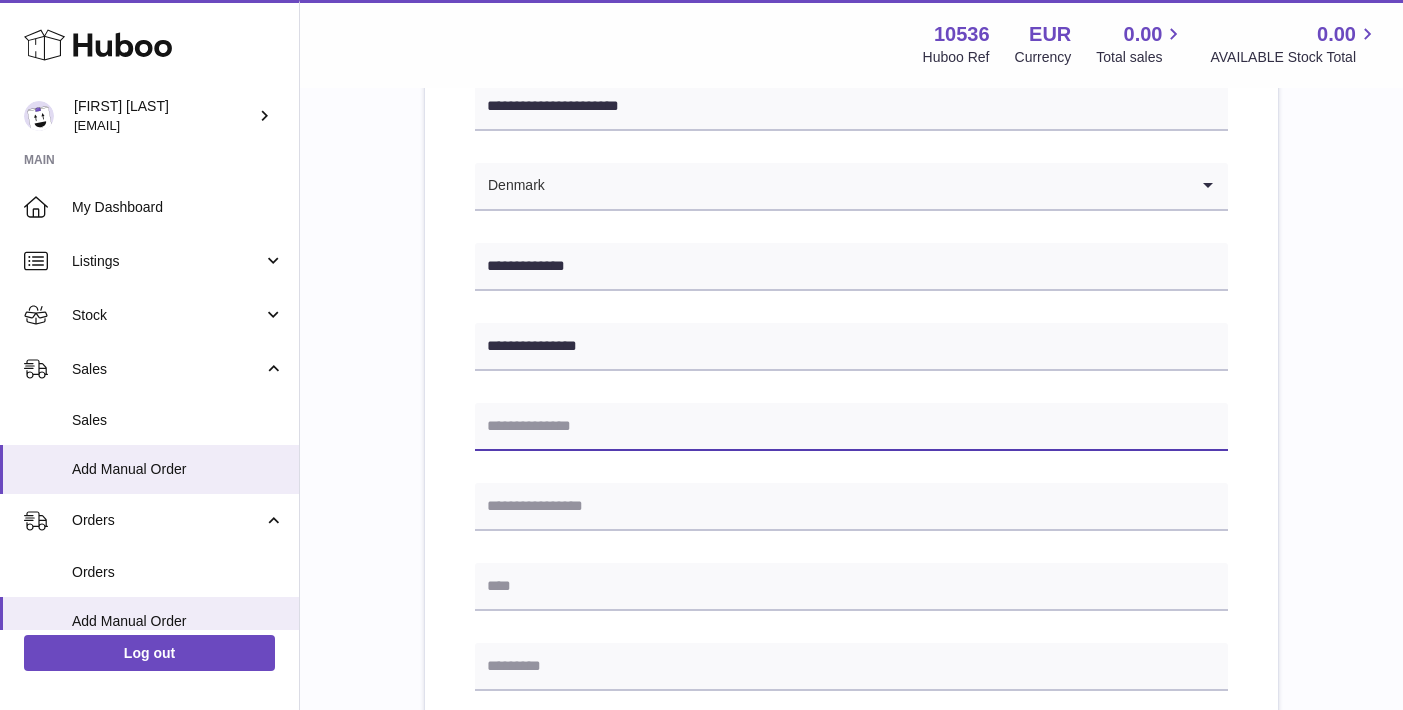 click at bounding box center [851, 427] 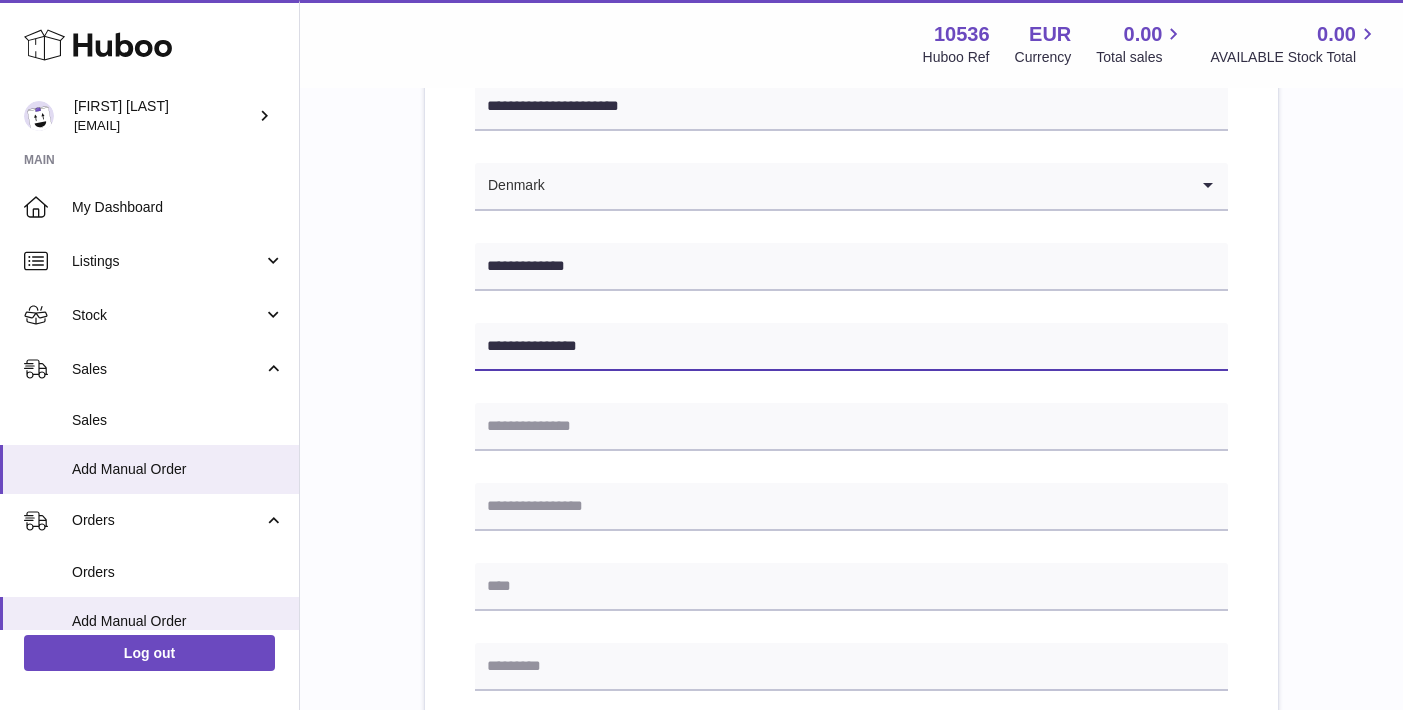 drag, startPoint x: 604, startPoint y: 347, endPoint x: 459, endPoint y: 344, distance: 145.03104 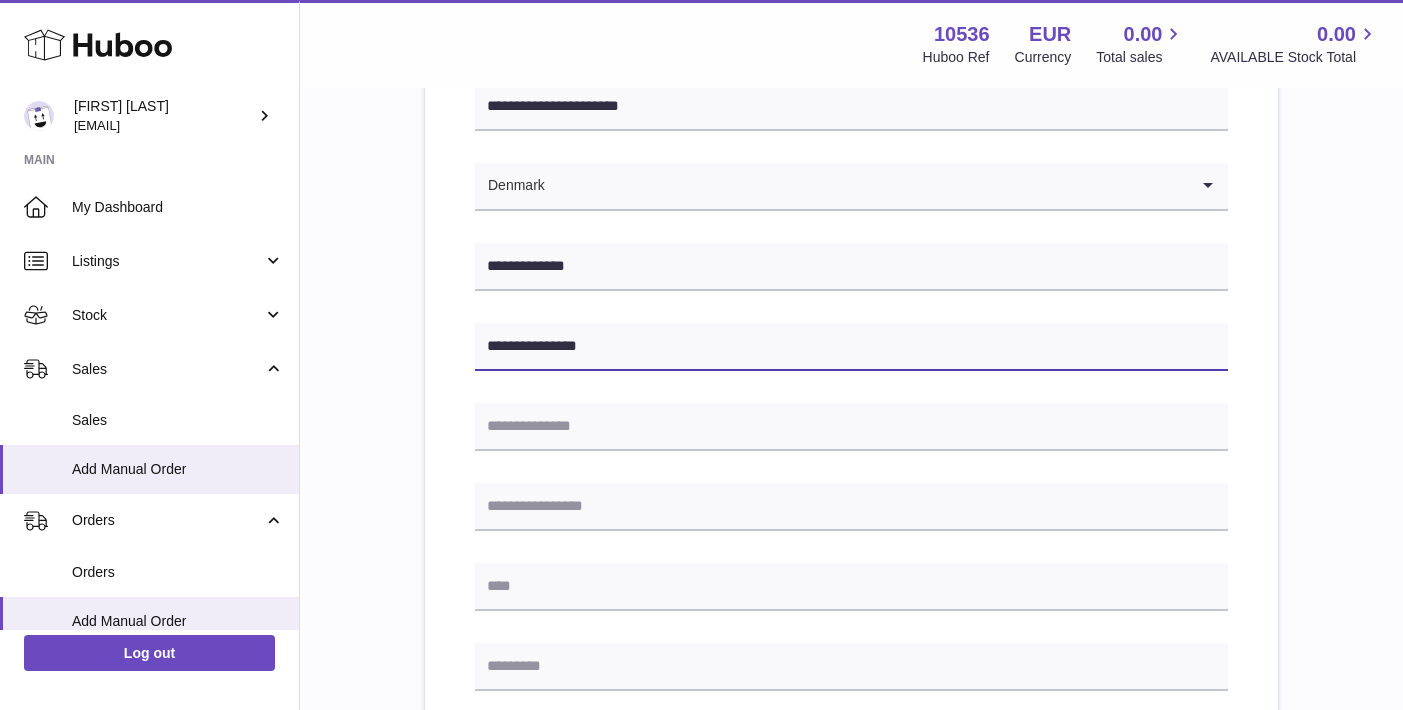click on "**********" at bounding box center [851, 687] 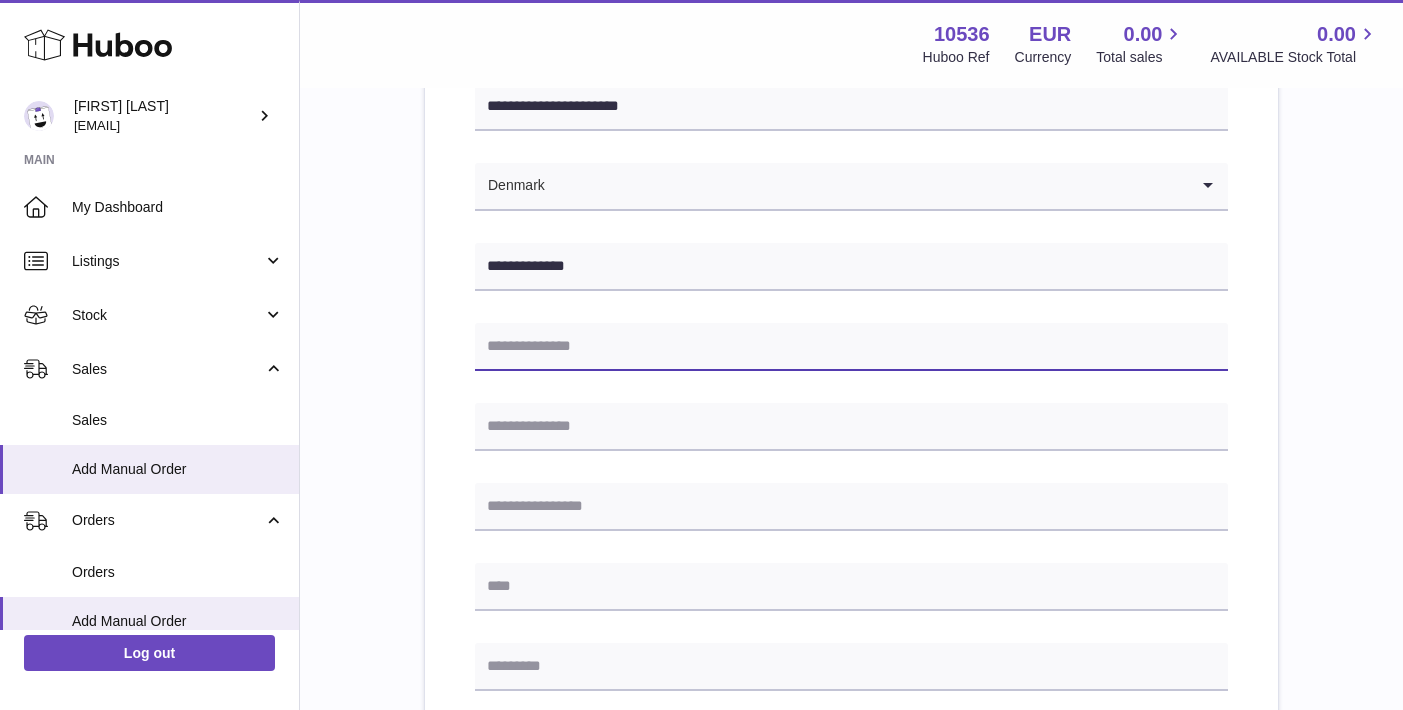 click at bounding box center [851, 347] 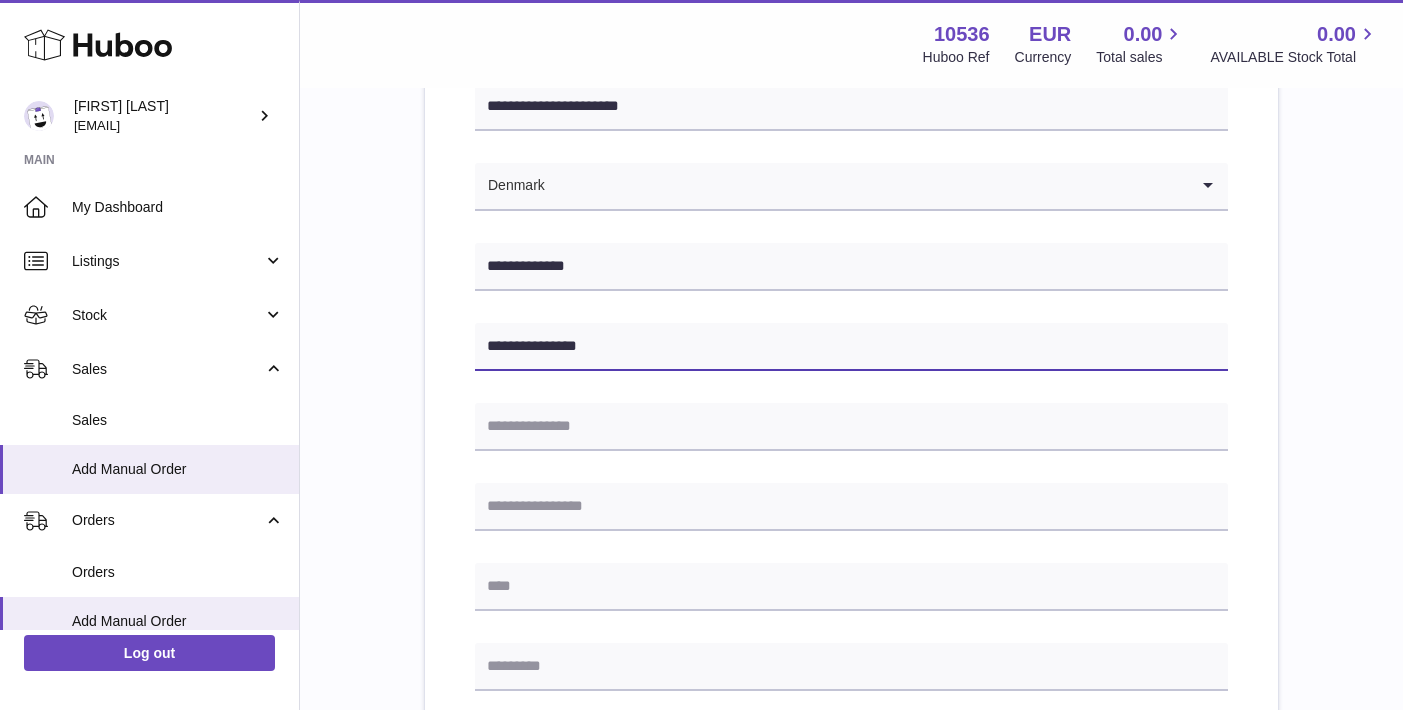 type on "**********" 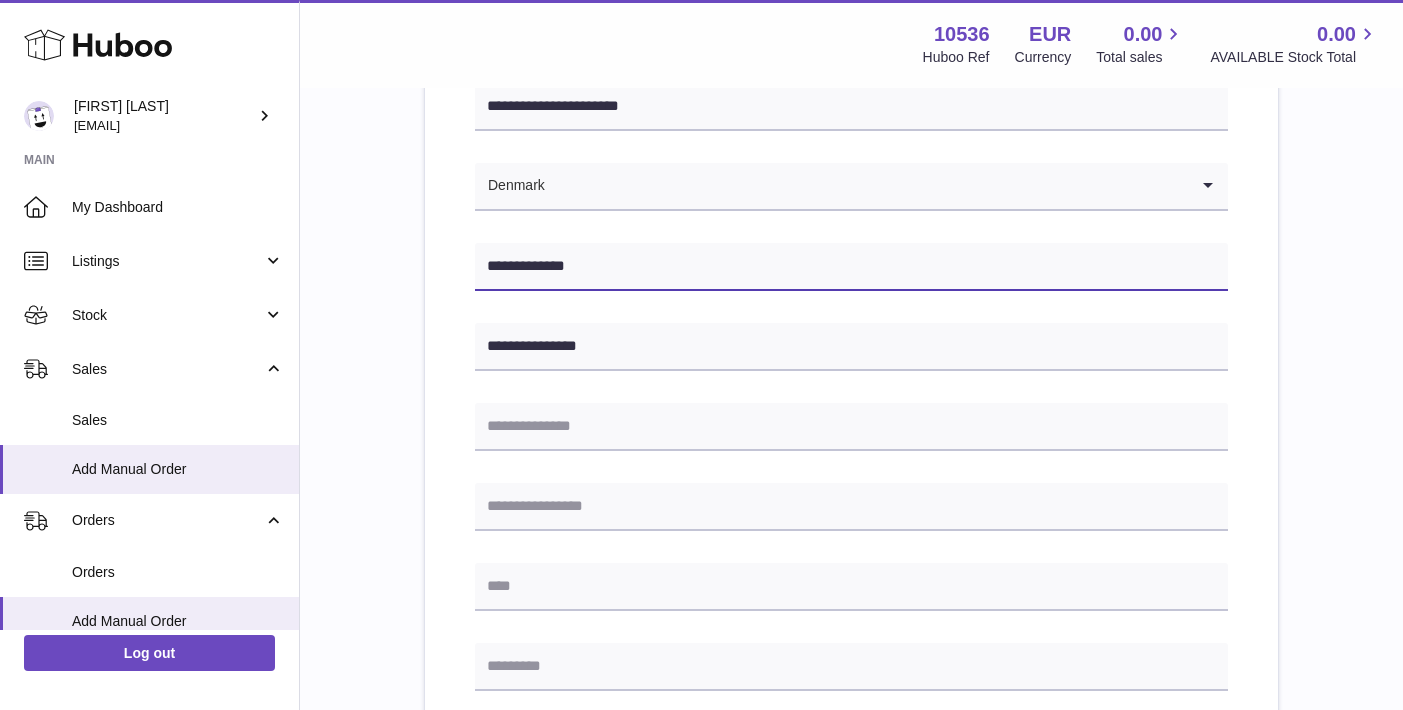 click on "**********" at bounding box center [851, 267] 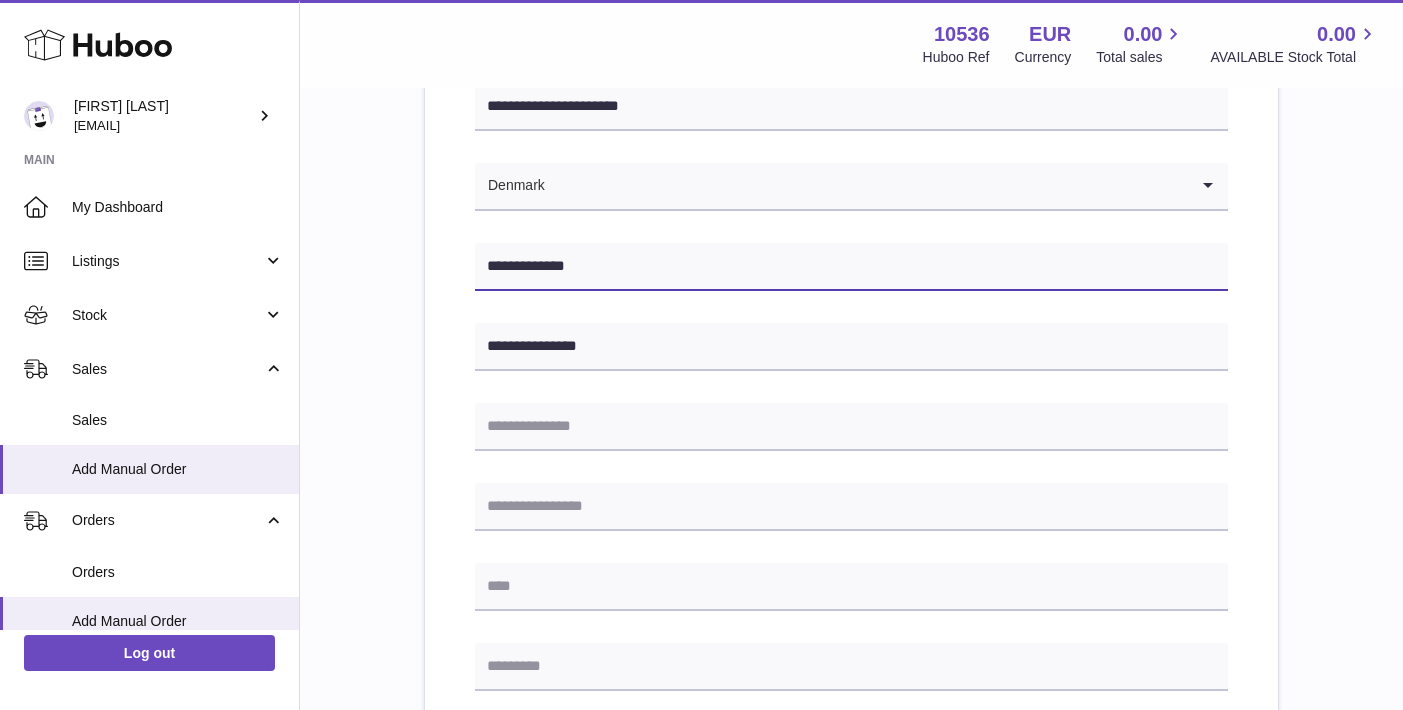 paste on "**********" 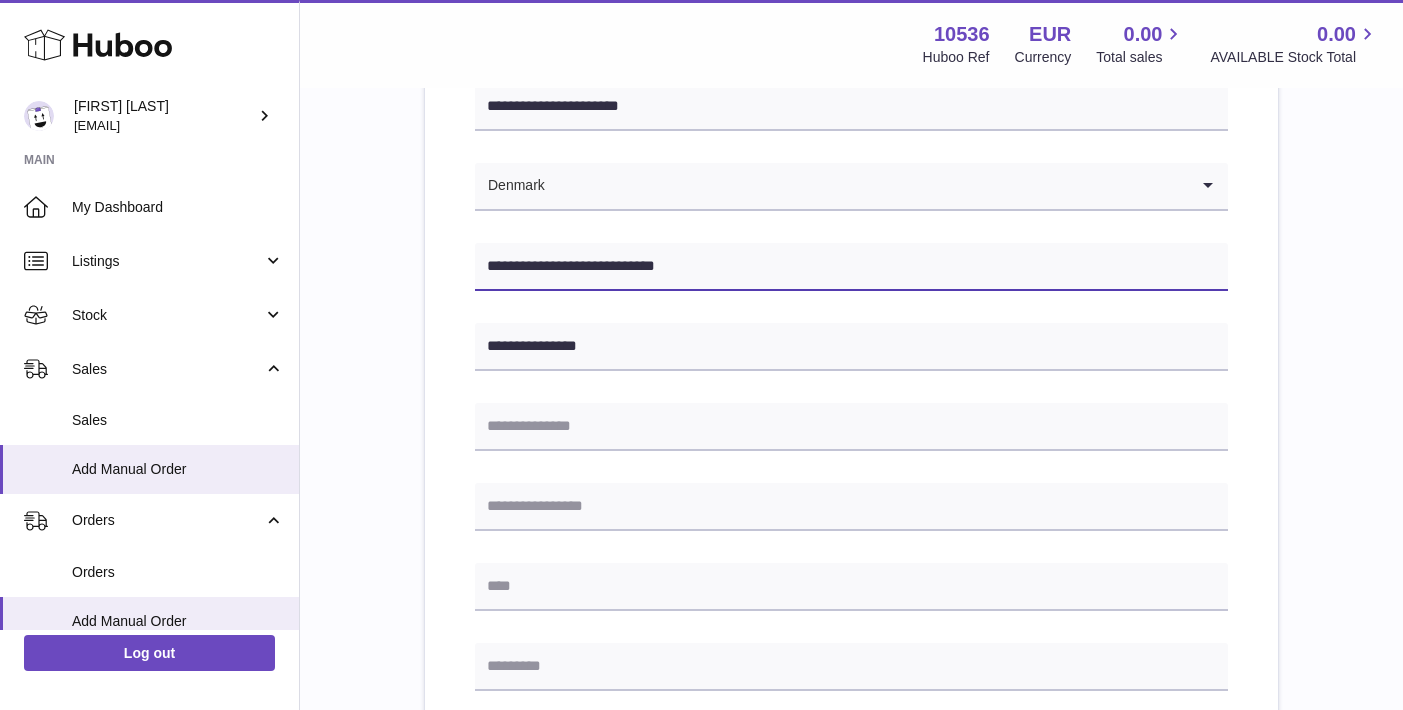 type on "**********" 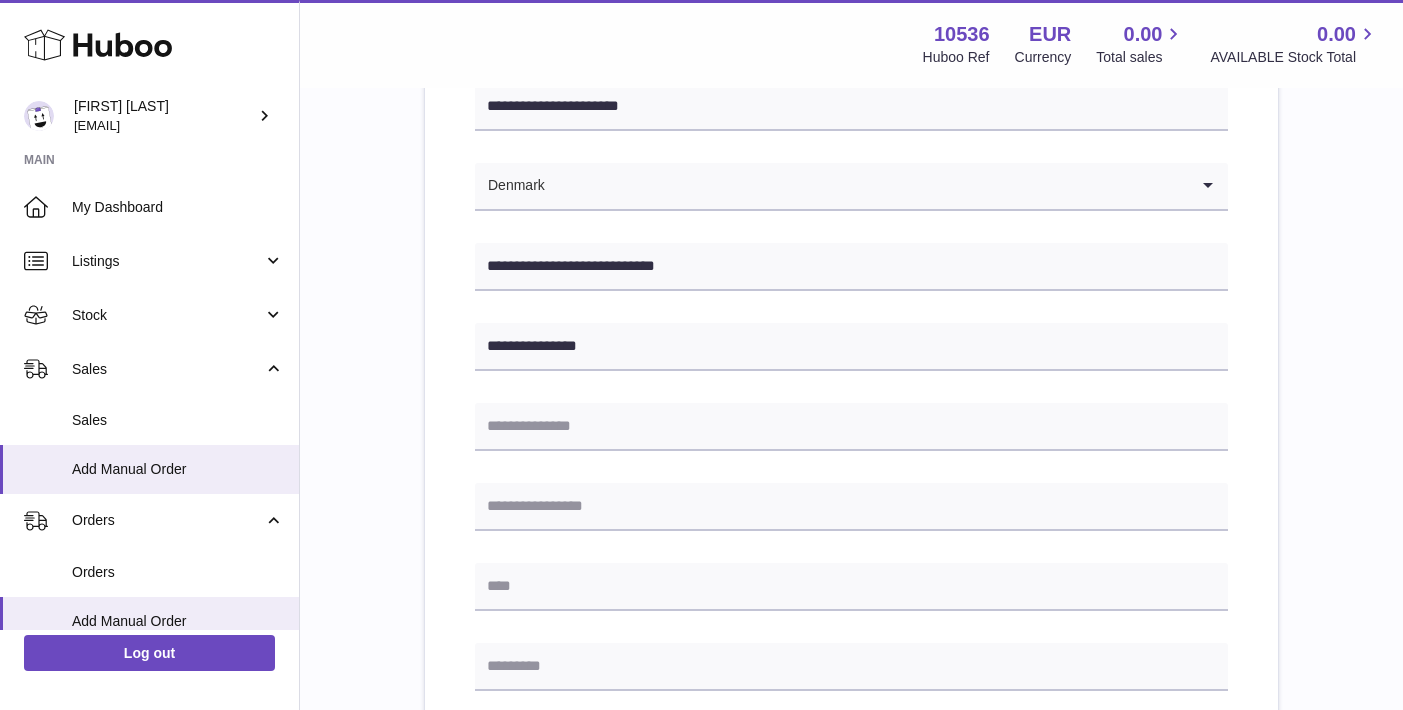 click on "**********" at bounding box center (851, 651) 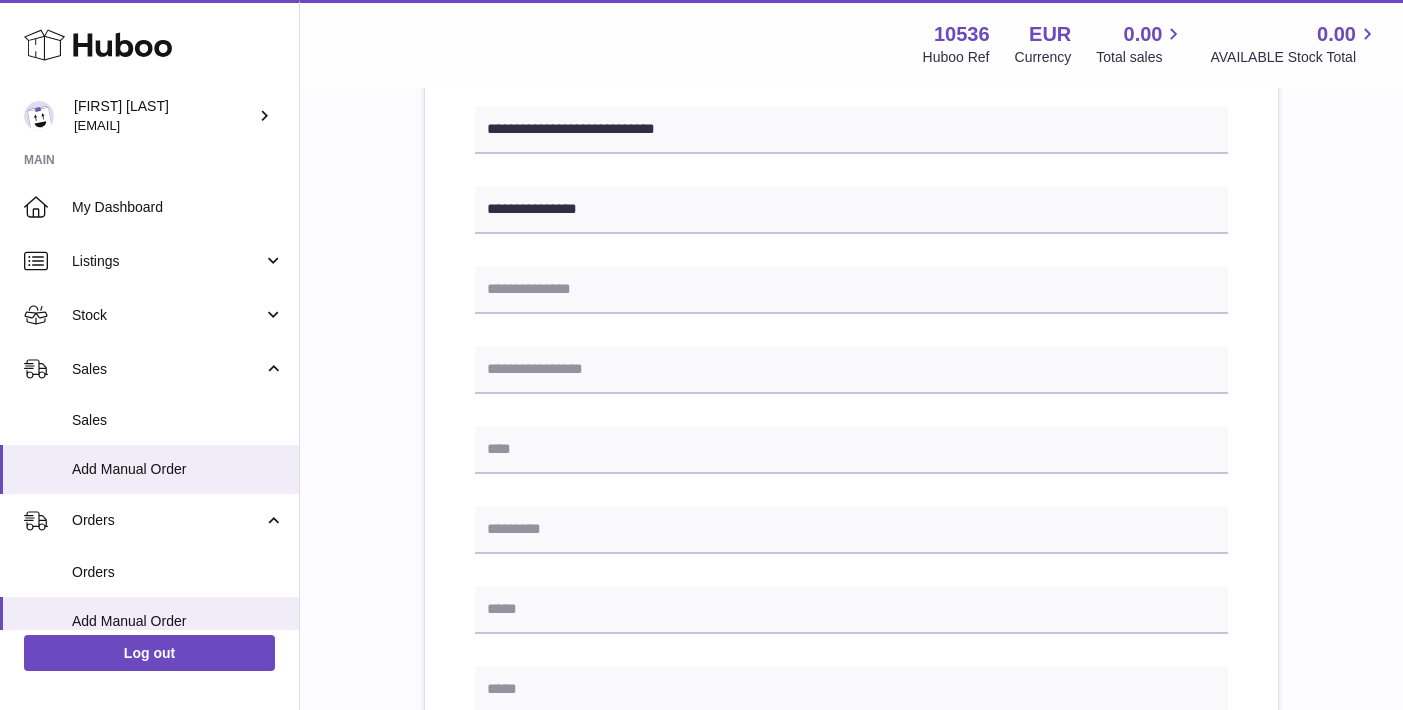 scroll, scrollTop: 455, scrollLeft: 0, axis: vertical 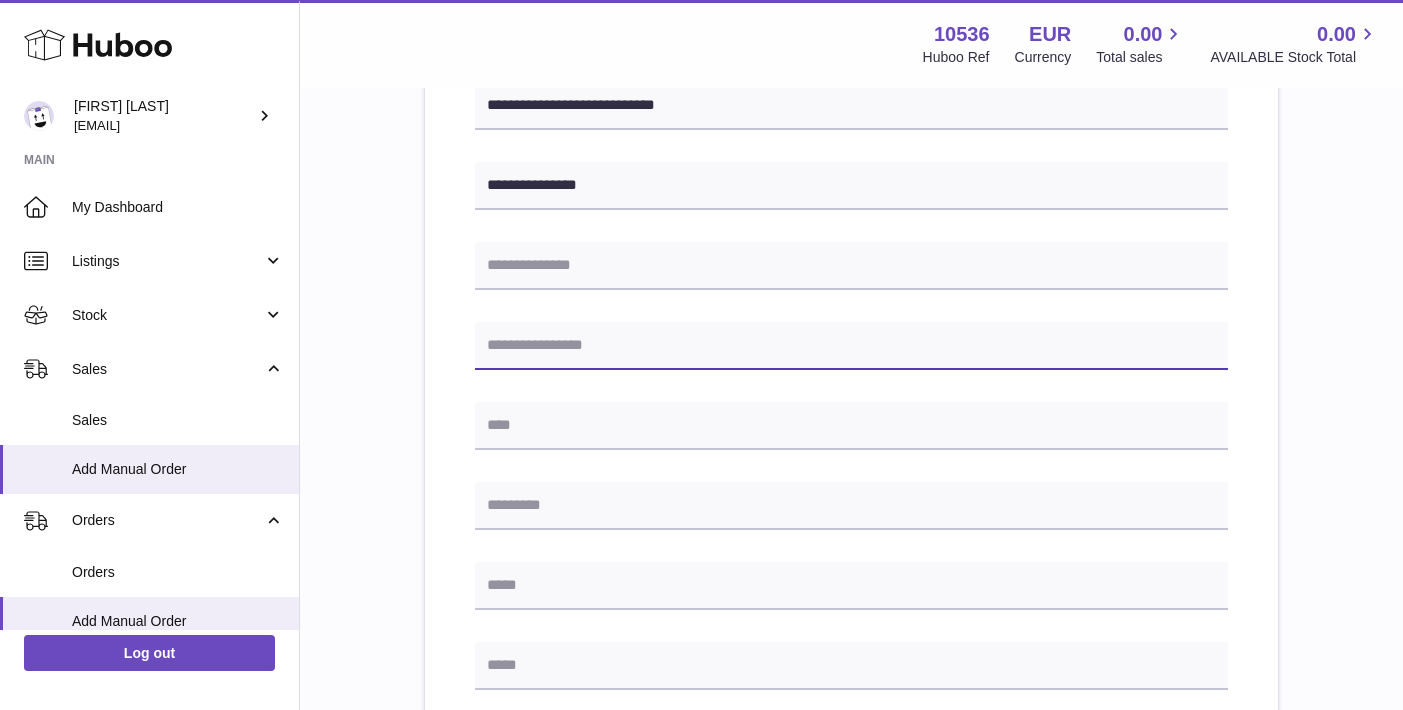click at bounding box center (851, 346) 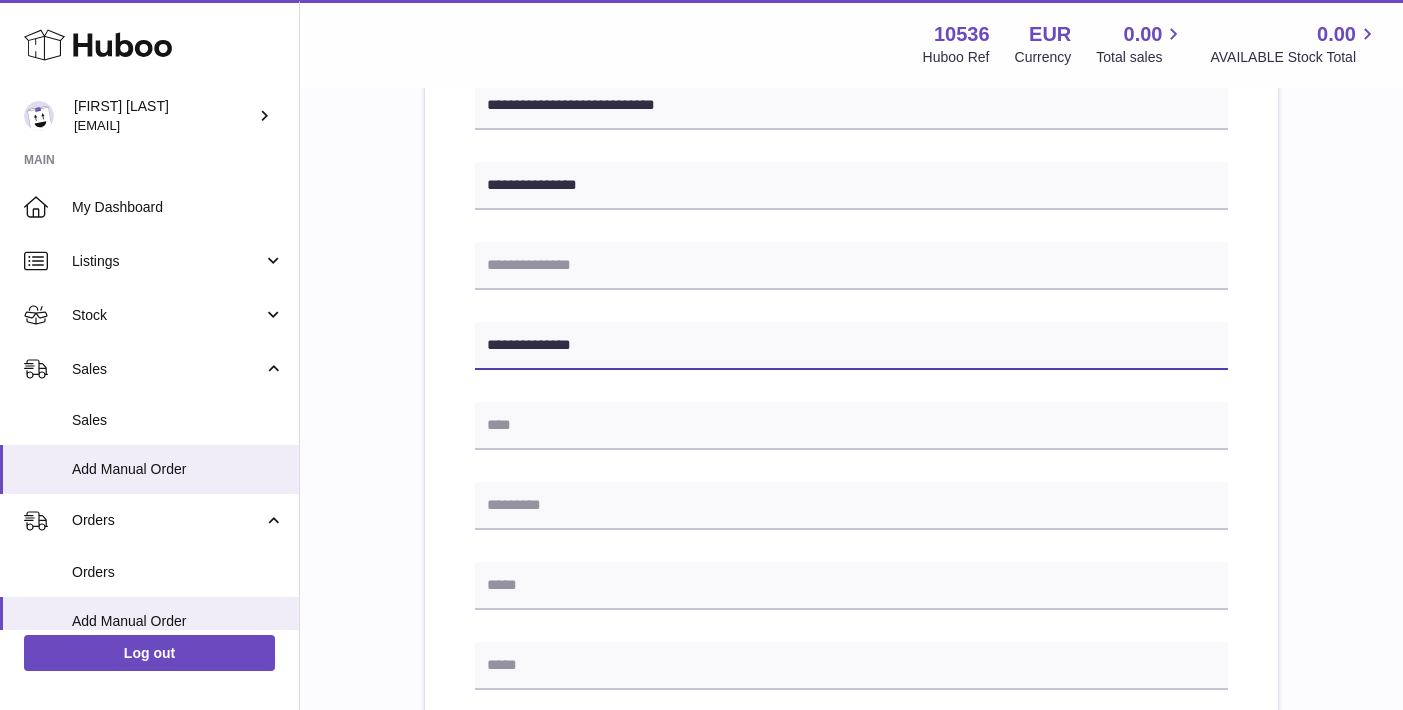 type on "**********" 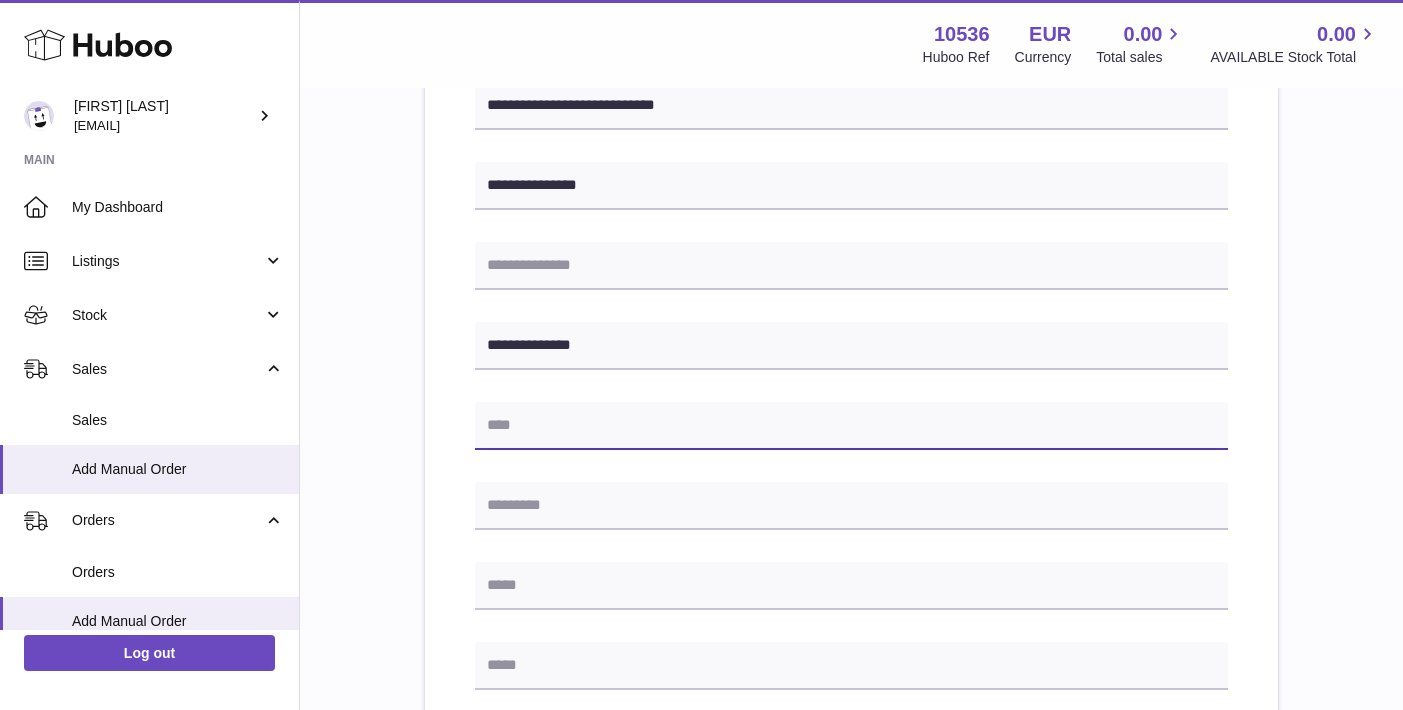 click at bounding box center (851, 426) 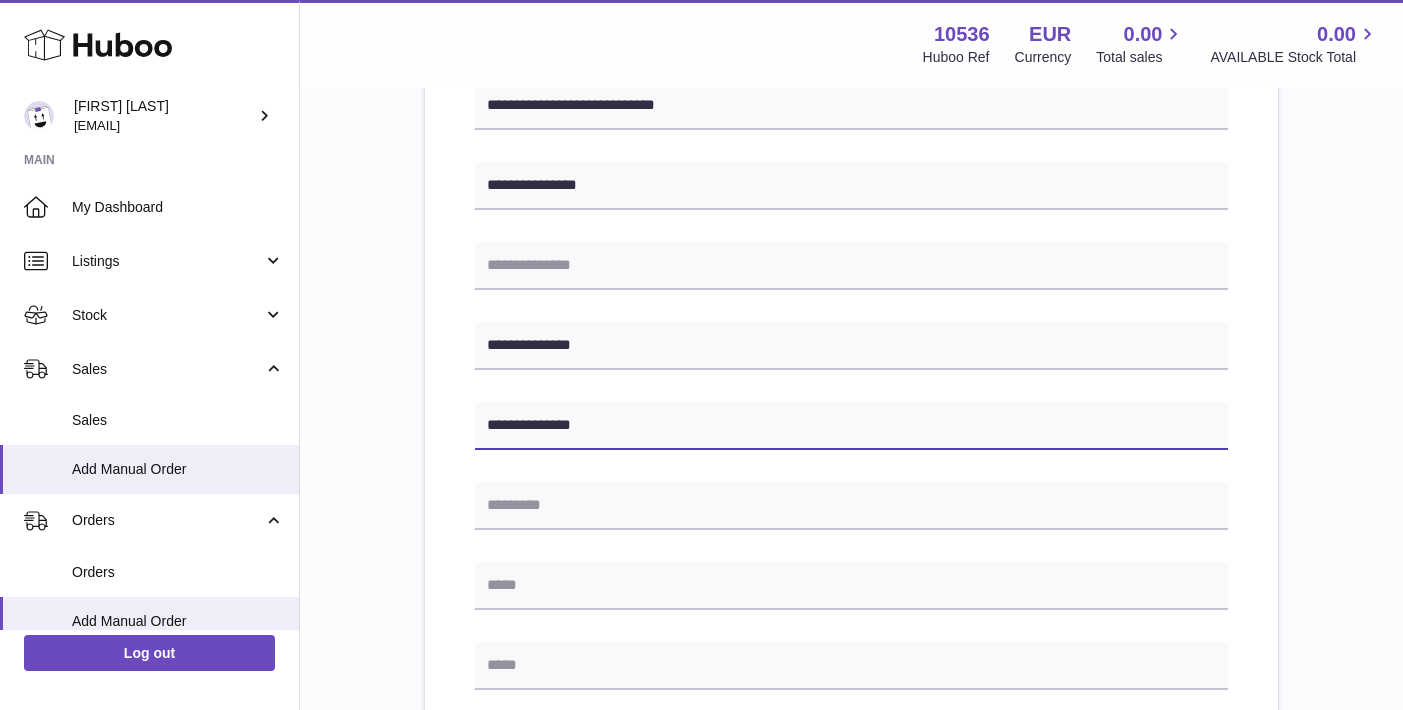 type on "**********" 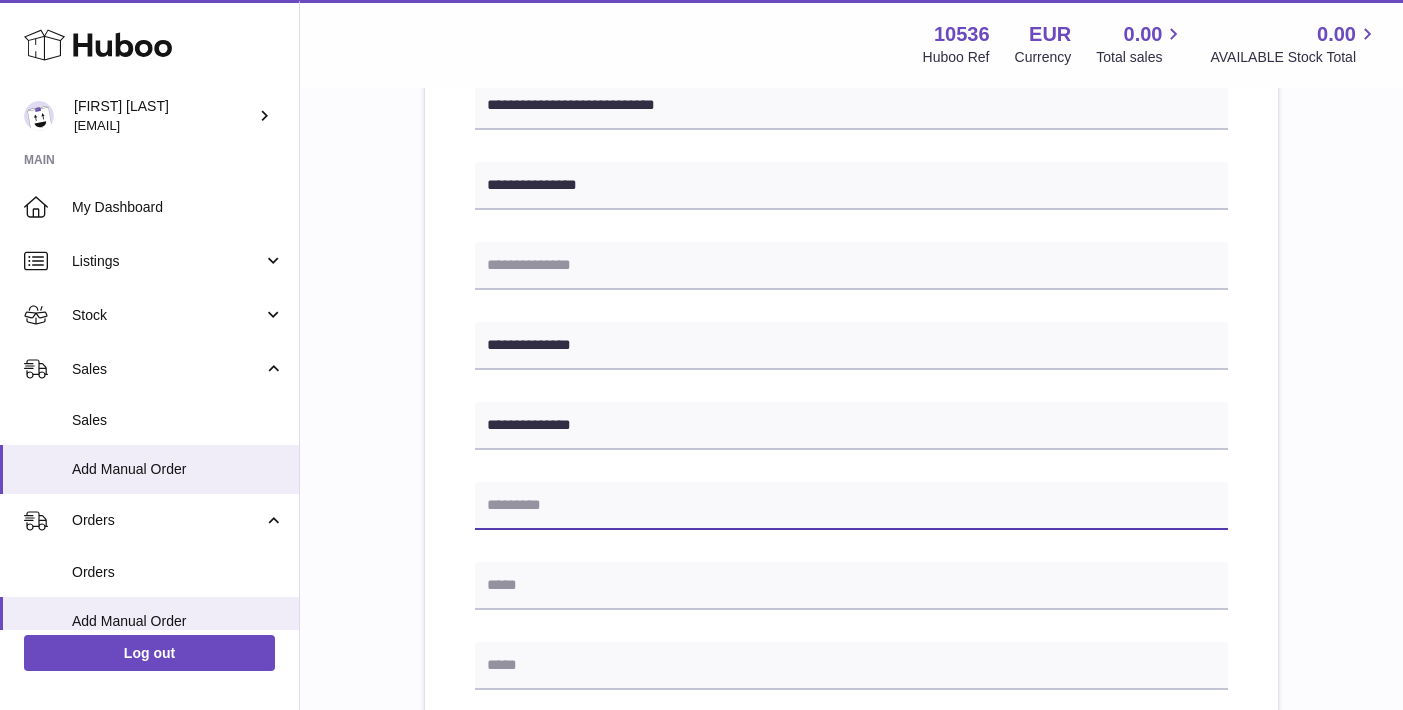 click at bounding box center [851, 506] 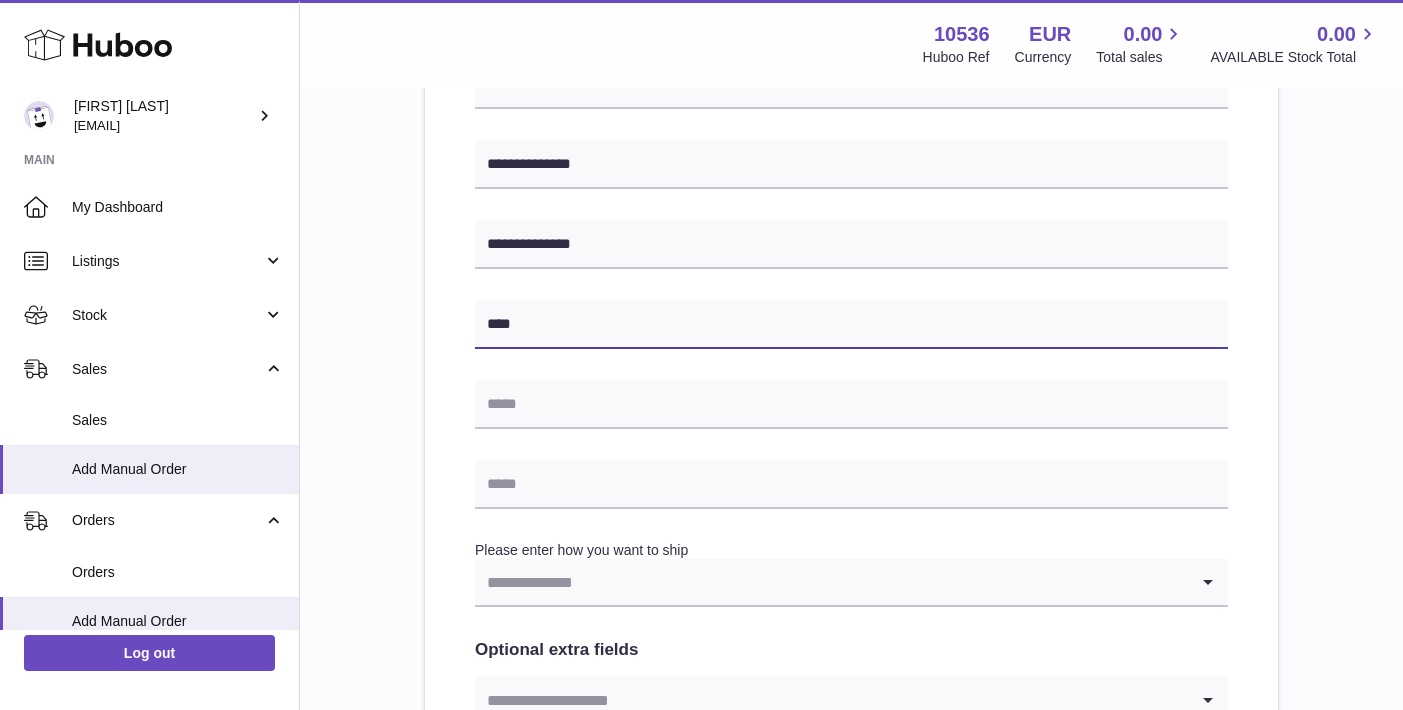 scroll, scrollTop: 640, scrollLeft: 0, axis: vertical 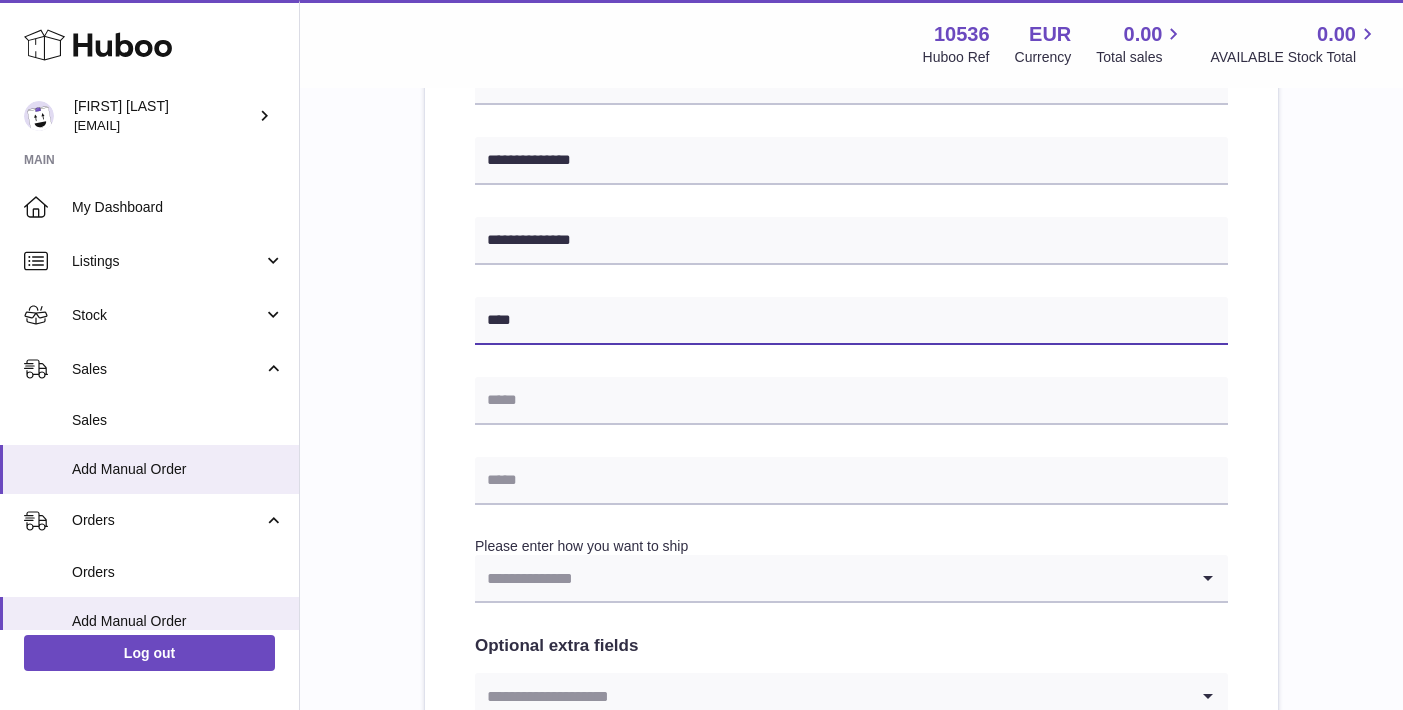 drag, startPoint x: 543, startPoint y: 321, endPoint x: 450, endPoint y: 319, distance: 93.0215 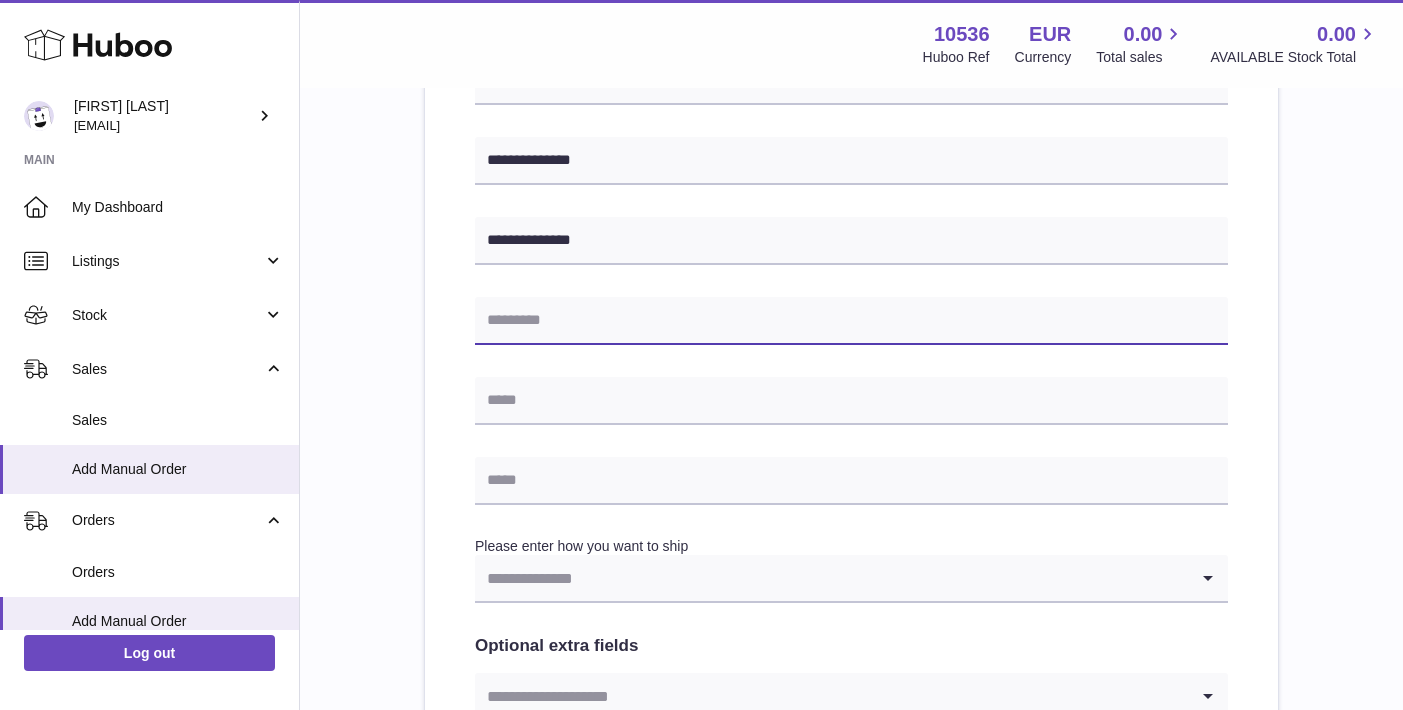 paste on "****" 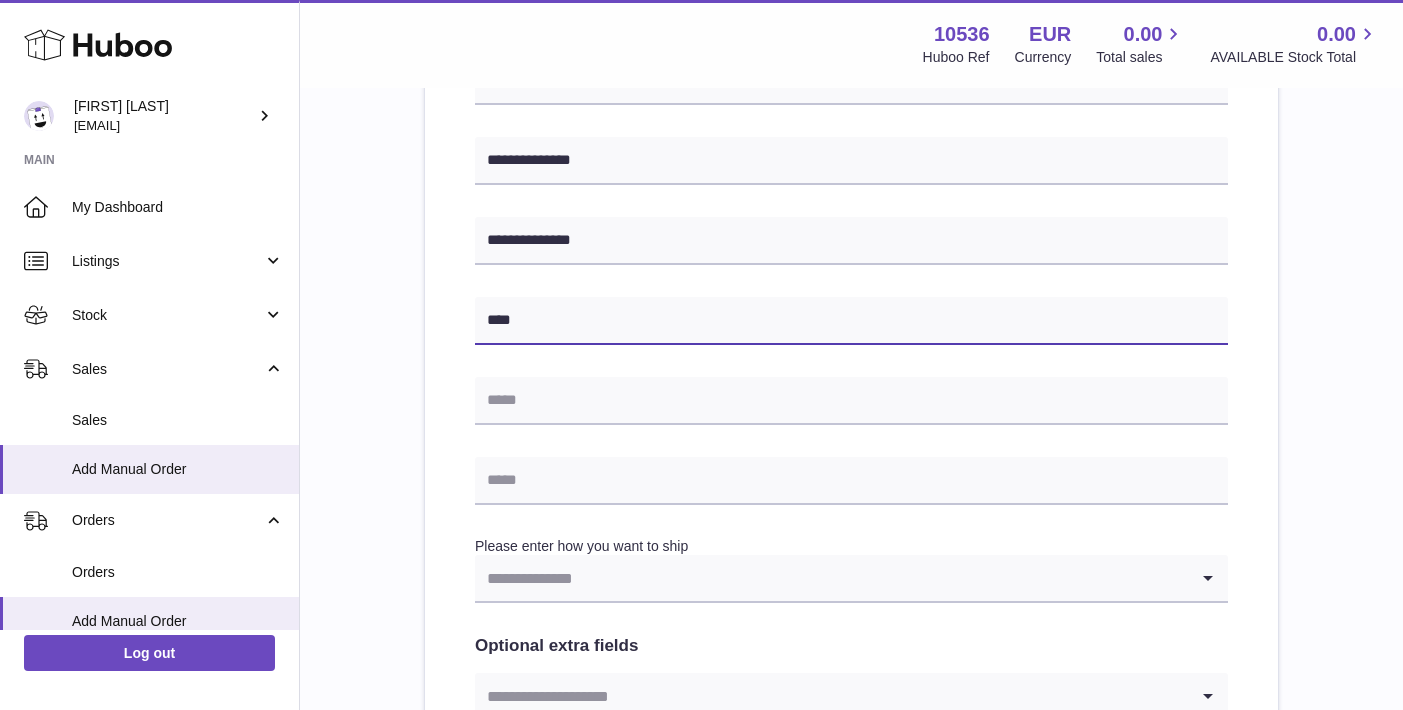 type on "****" 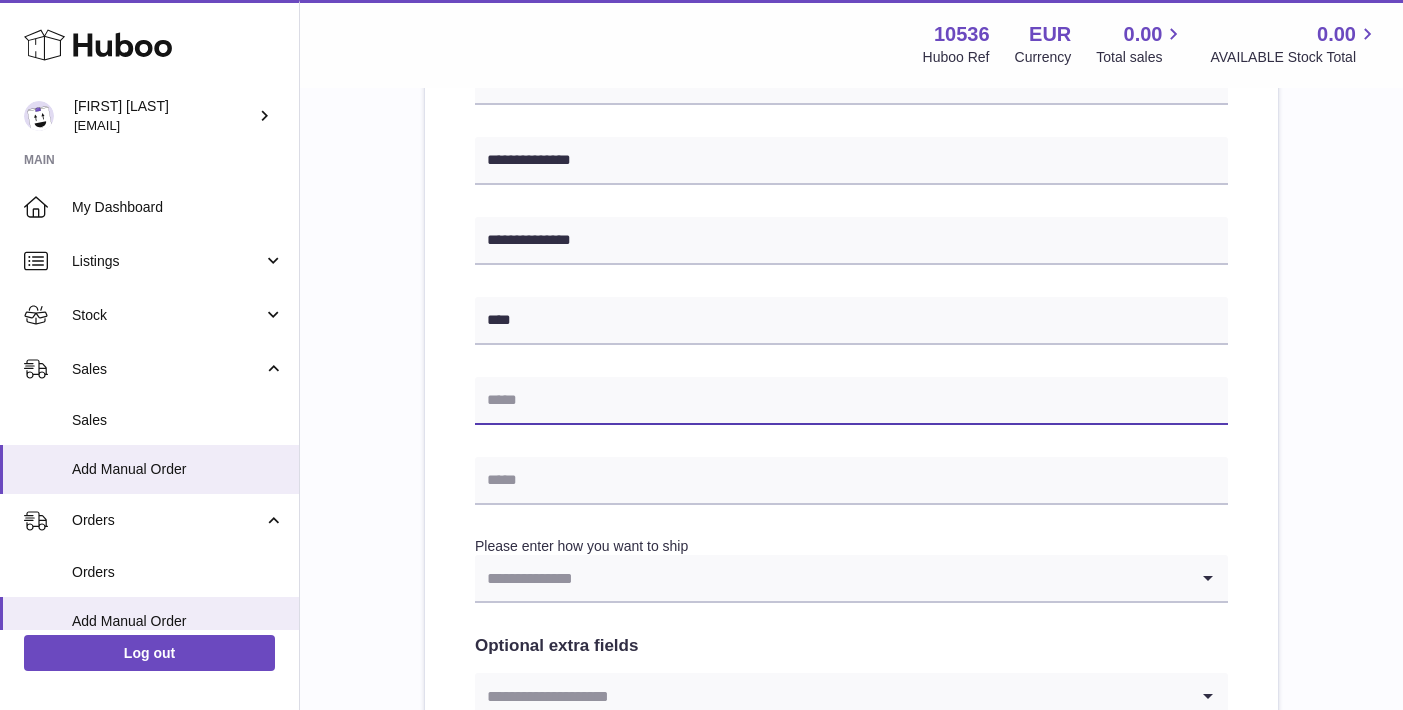 click at bounding box center (851, 401) 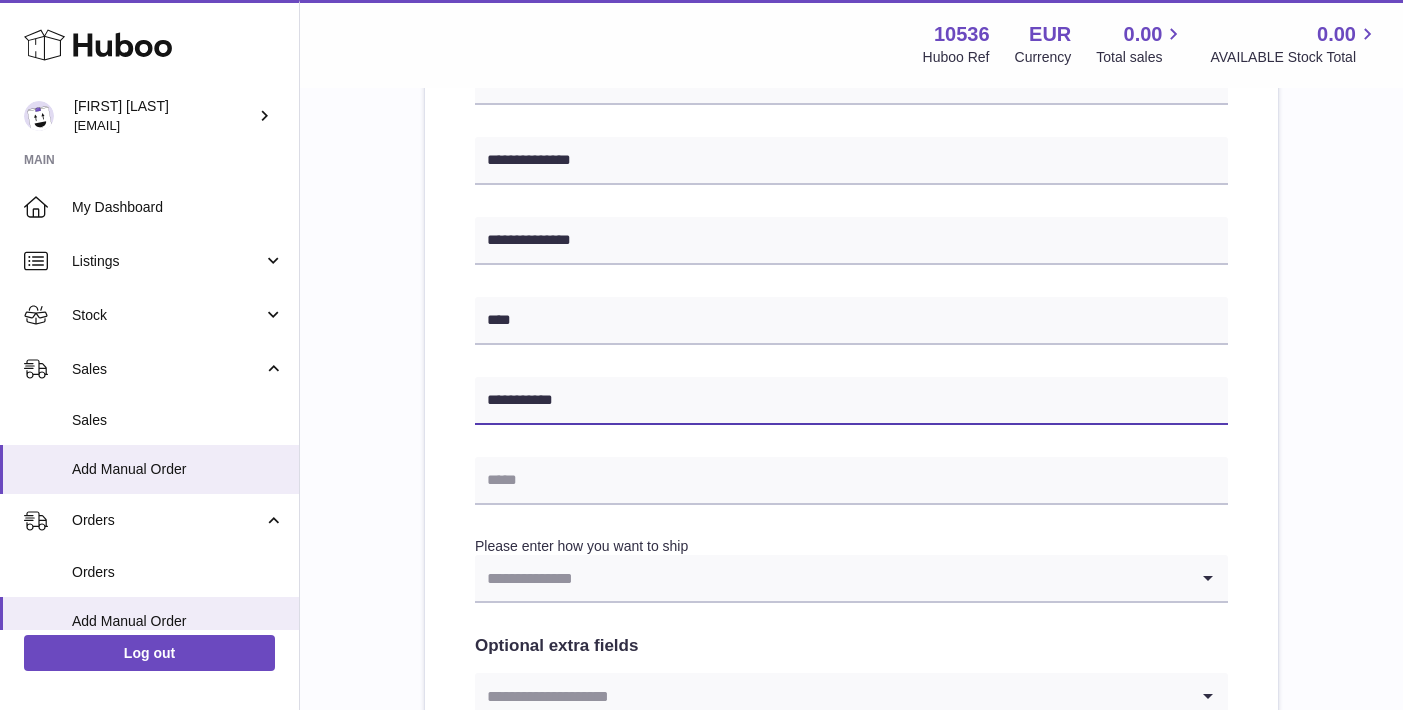 type on "**********" 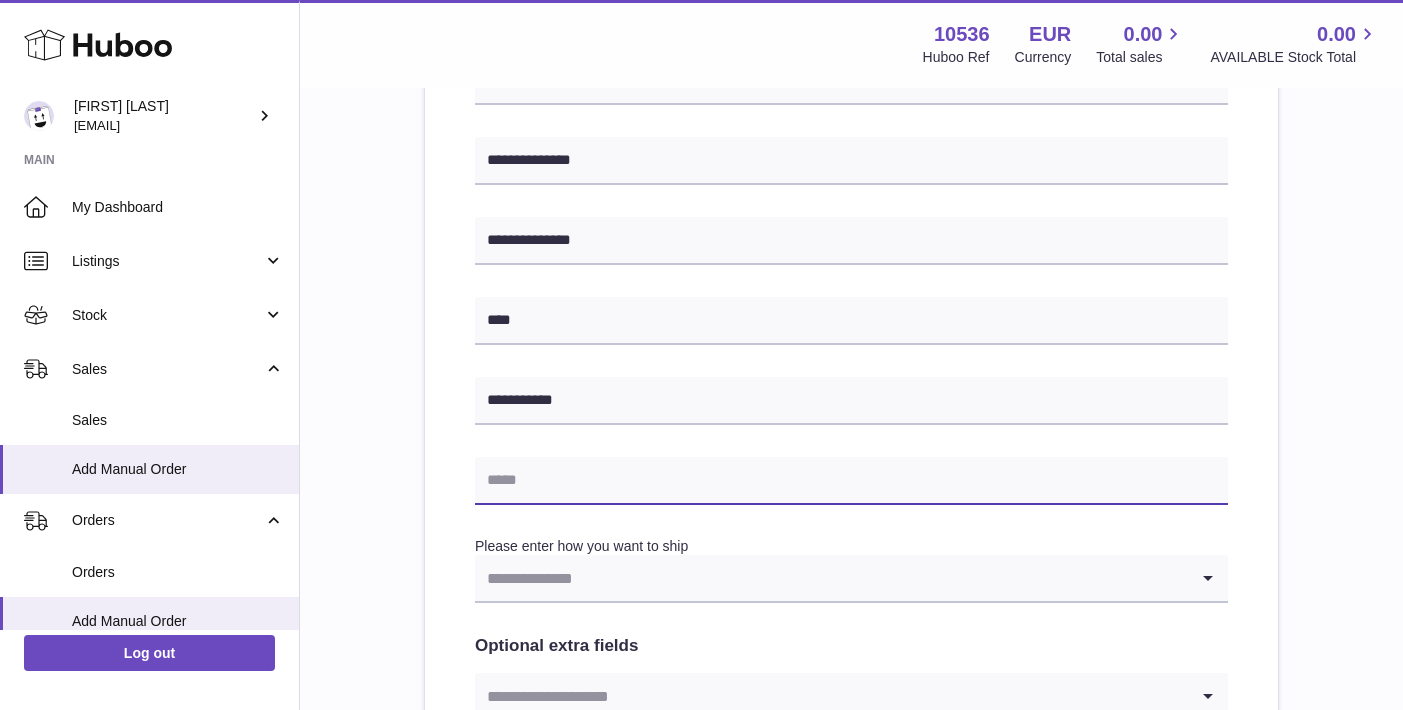 click at bounding box center (851, 481) 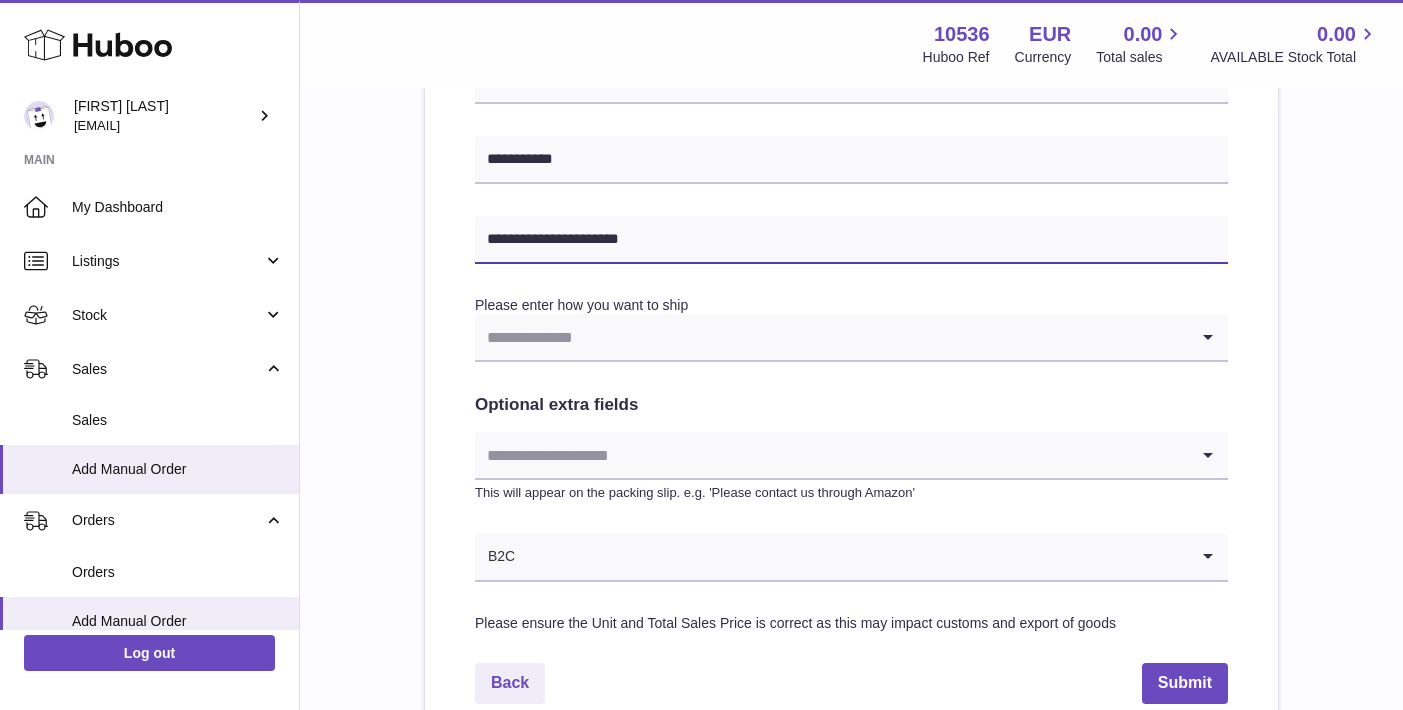 scroll, scrollTop: 948, scrollLeft: 0, axis: vertical 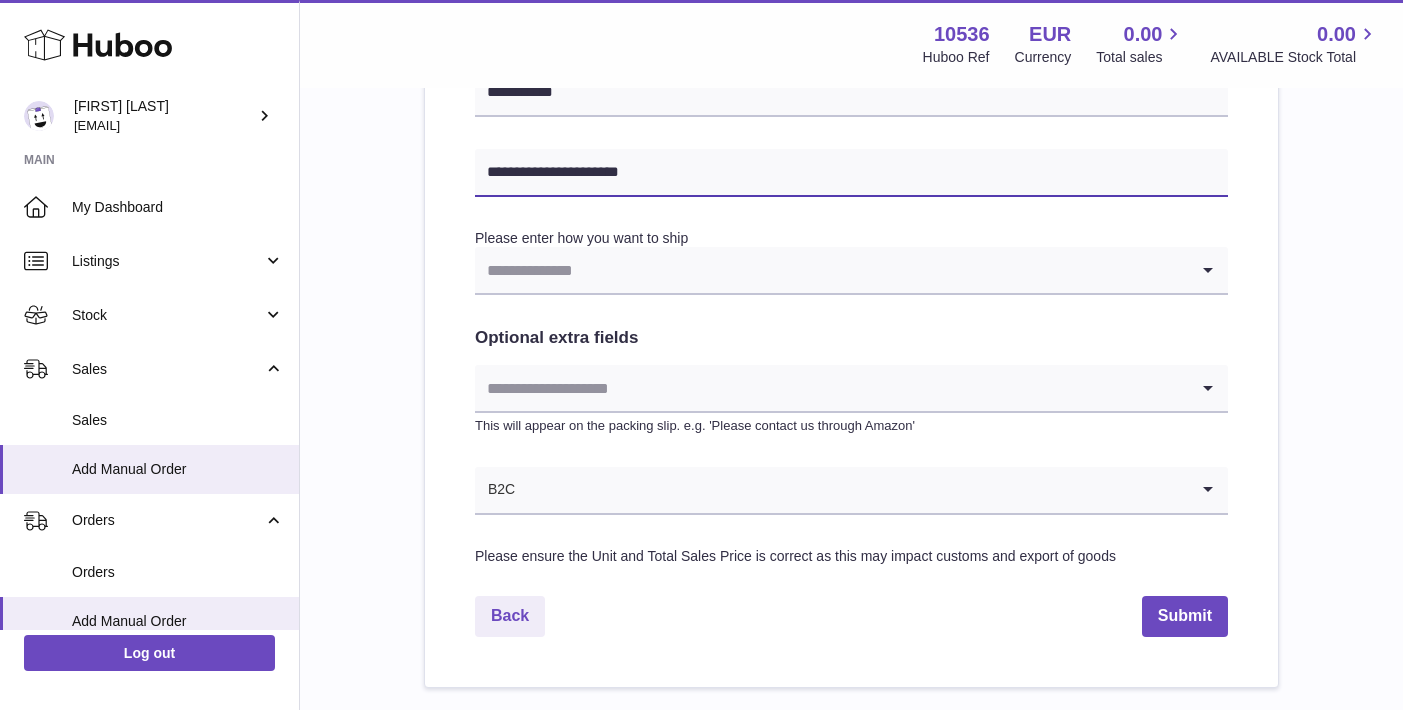 type on "**********" 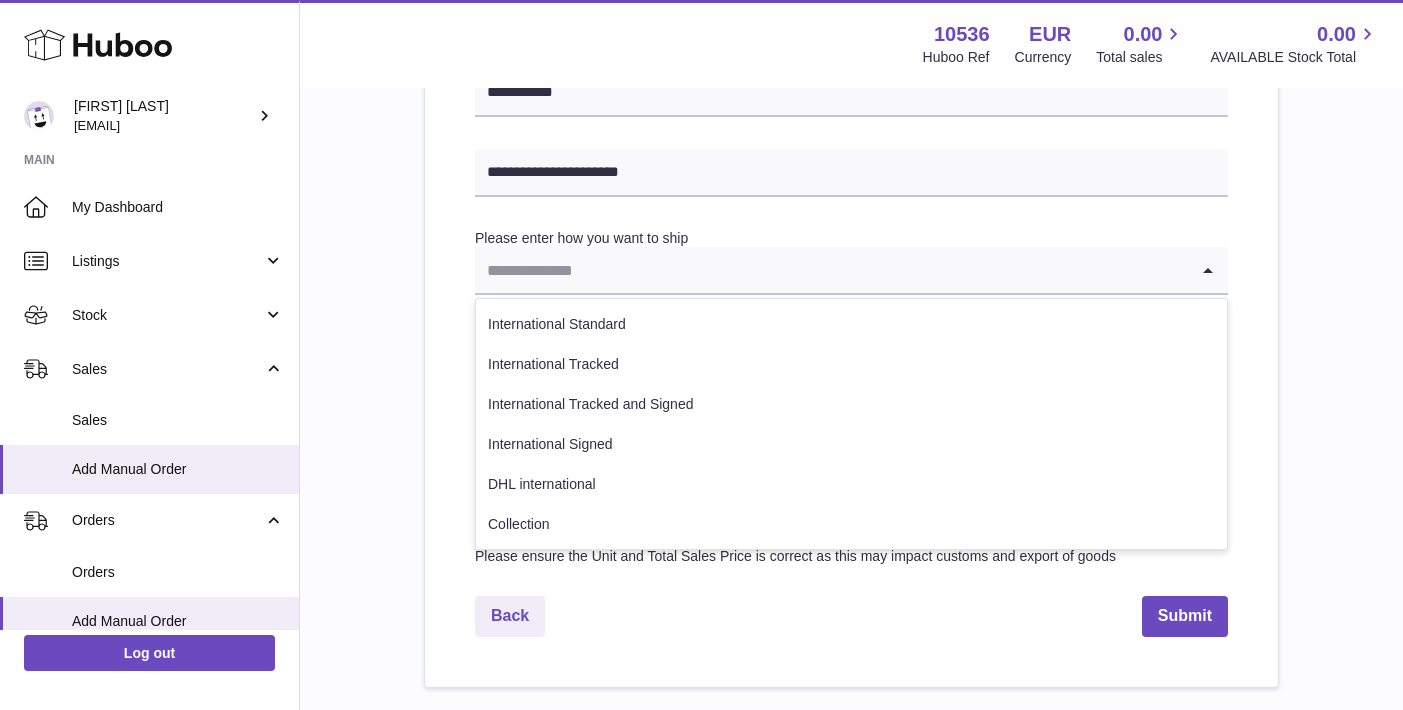 click at bounding box center (831, 270) 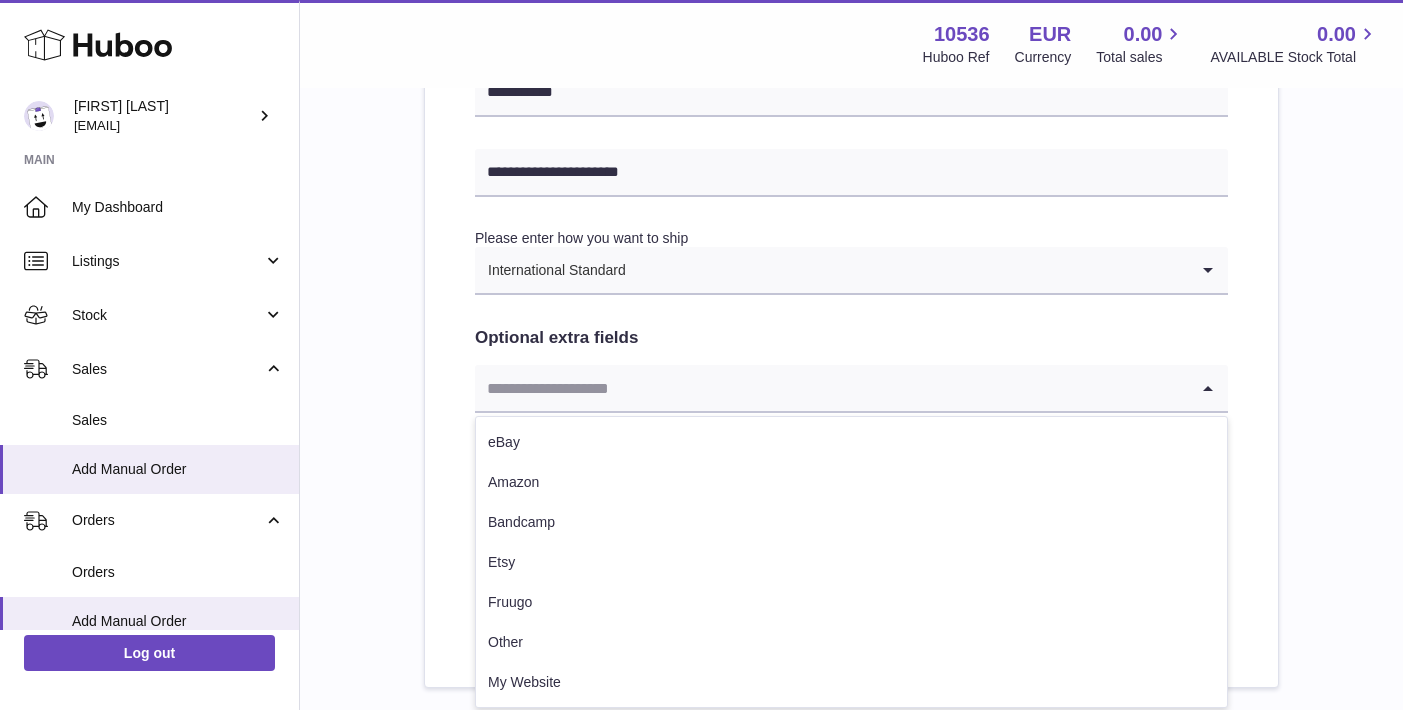 click at bounding box center [831, 388] 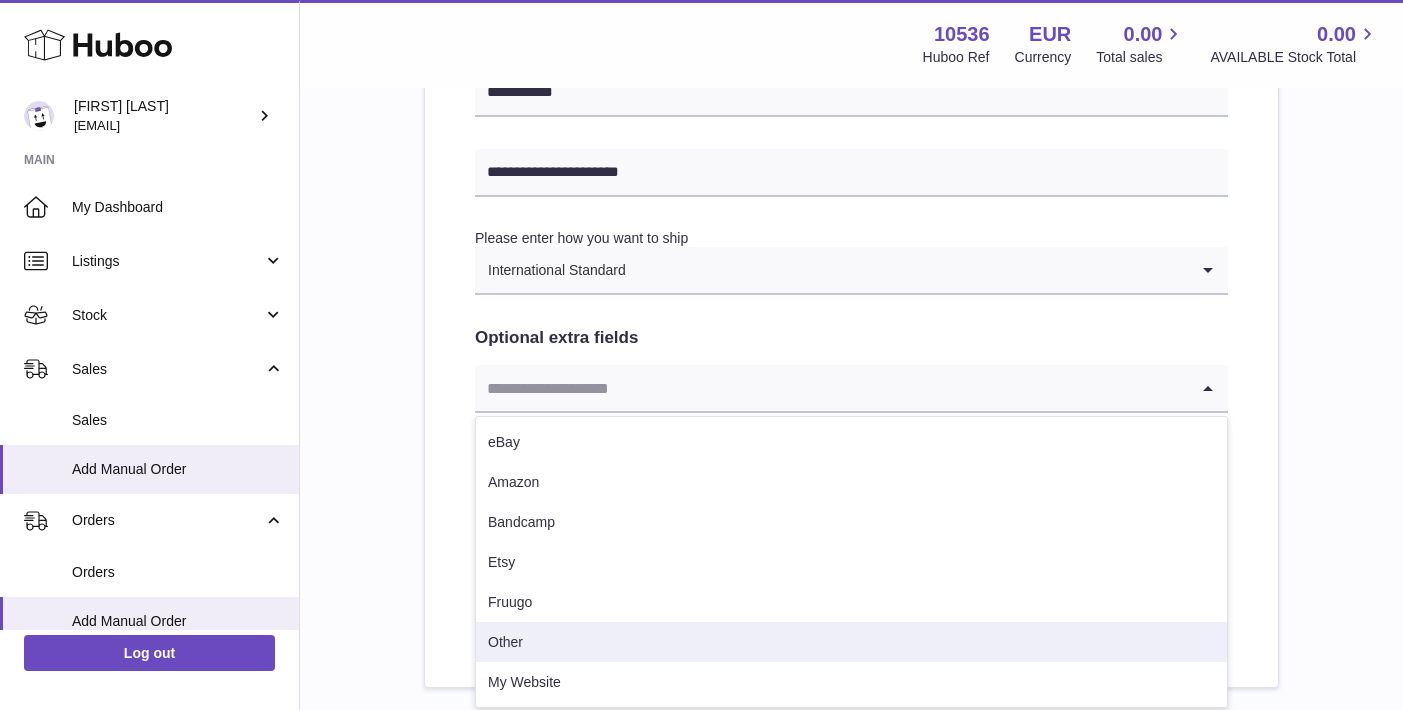 click on "Other" at bounding box center (851, 642) 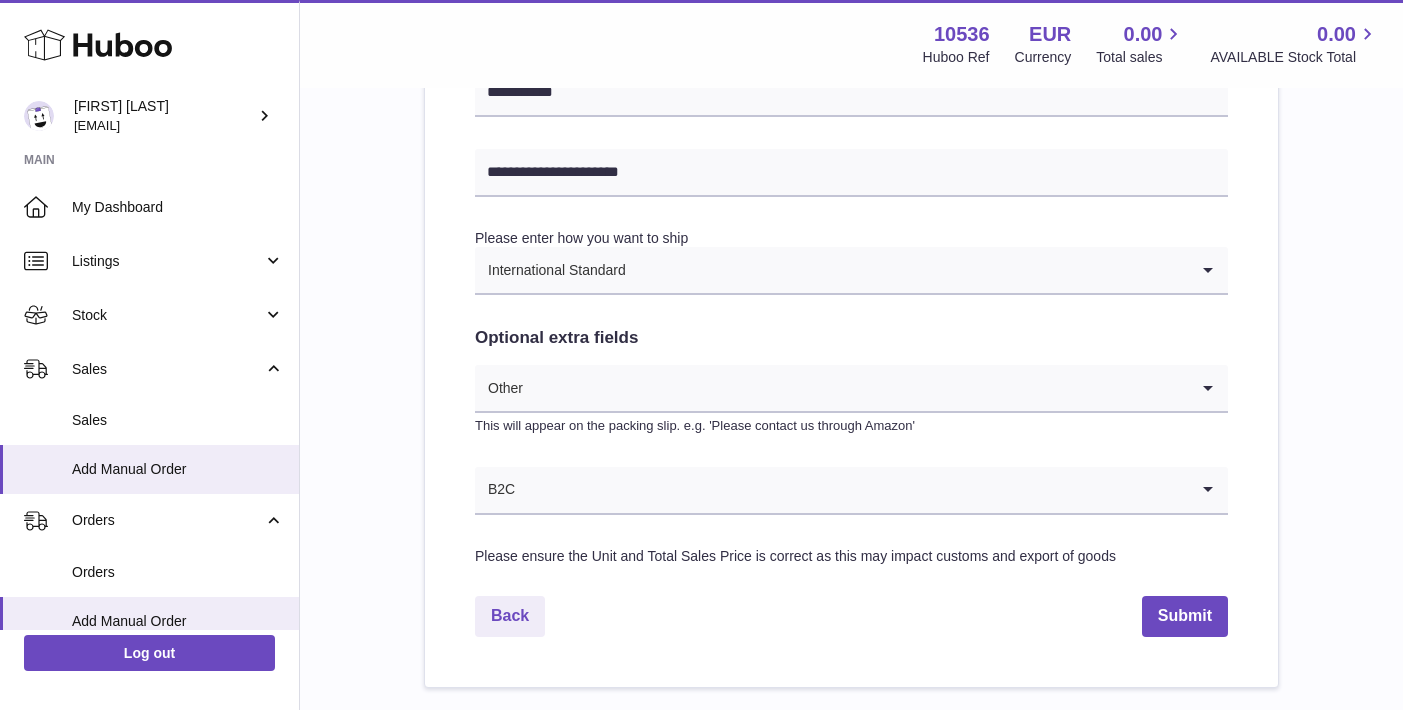 click at bounding box center [852, 490] 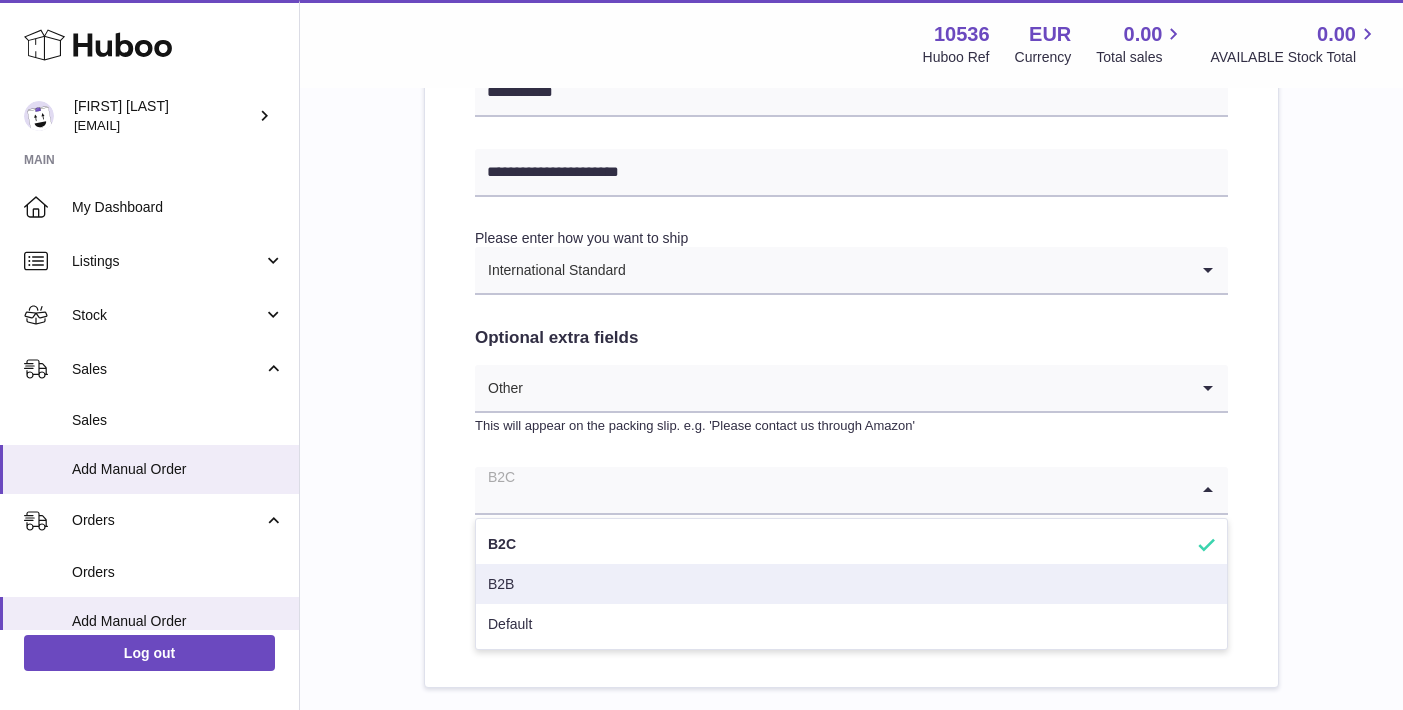 click on "B2B" at bounding box center [851, 584] 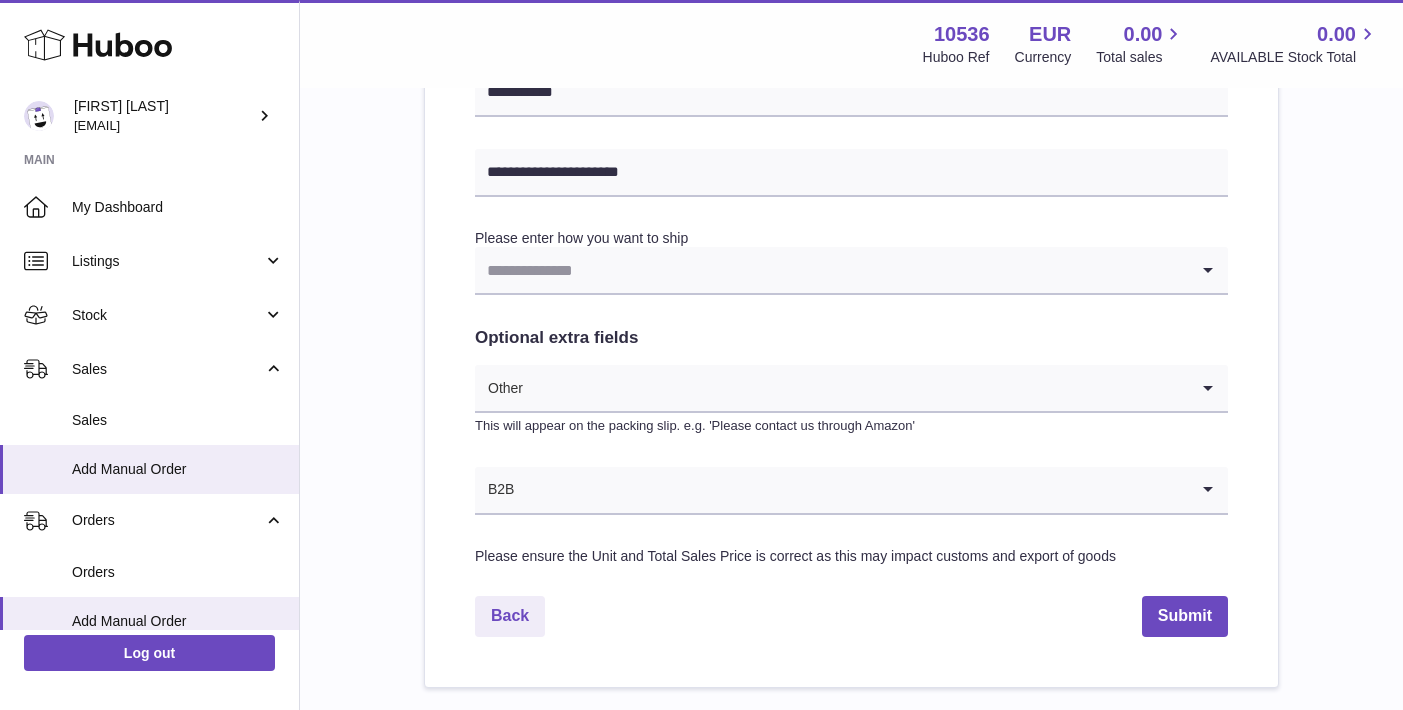 click at bounding box center (831, 270) 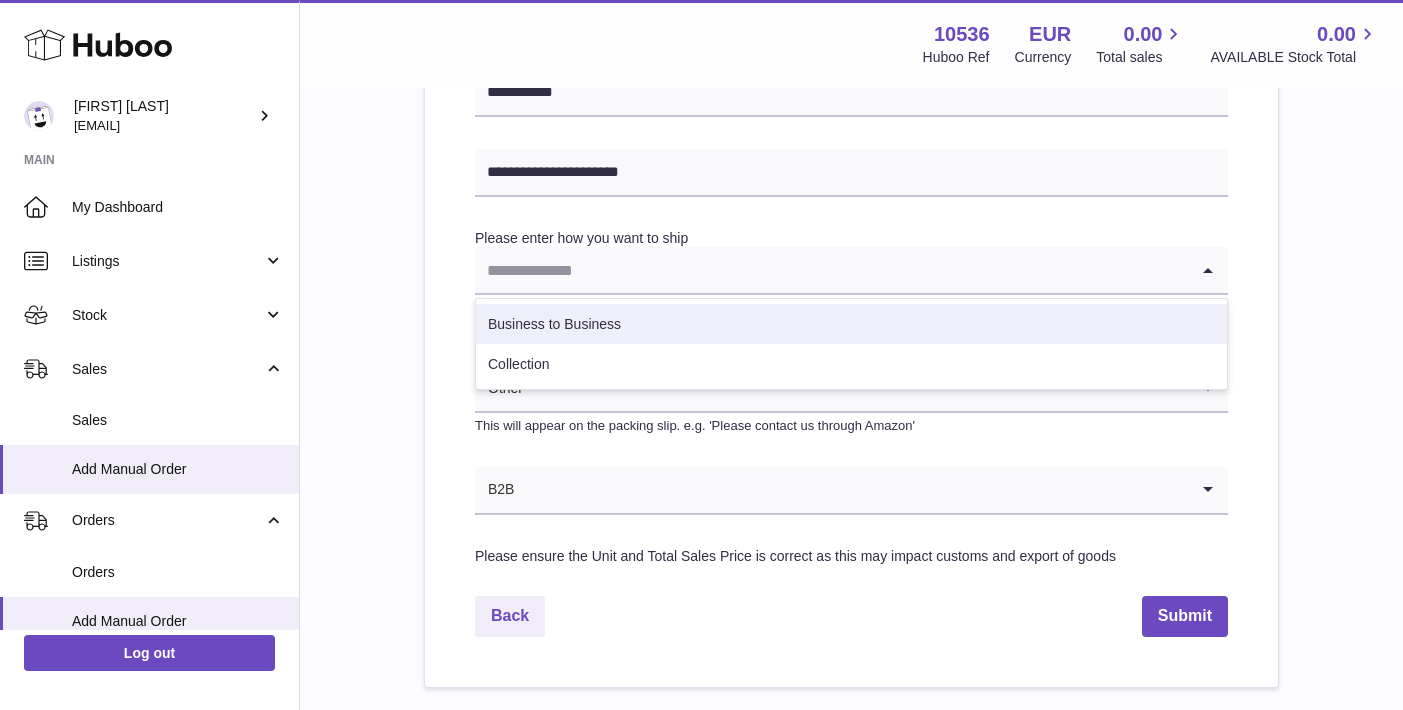 click on "Business to Business" at bounding box center (851, 324) 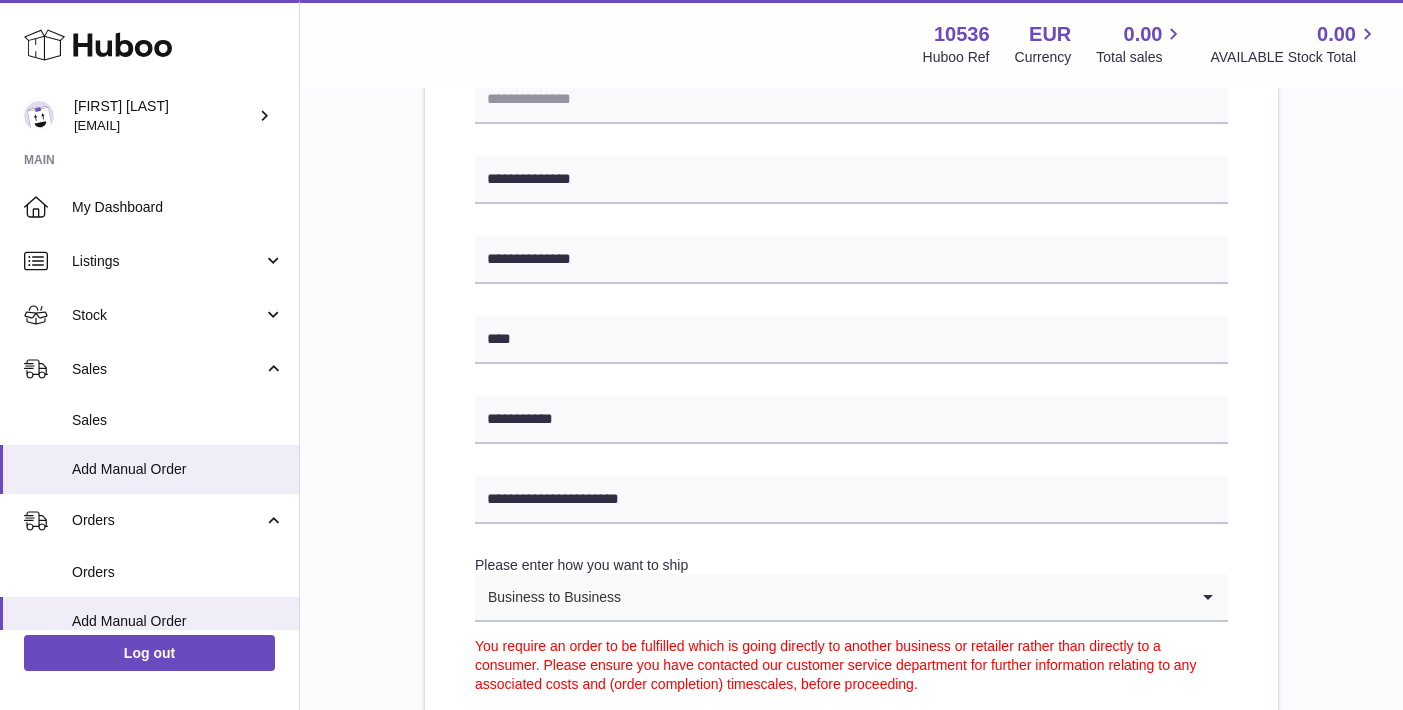 scroll, scrollTop: 623, scrollLeft: 0, axis: vertical 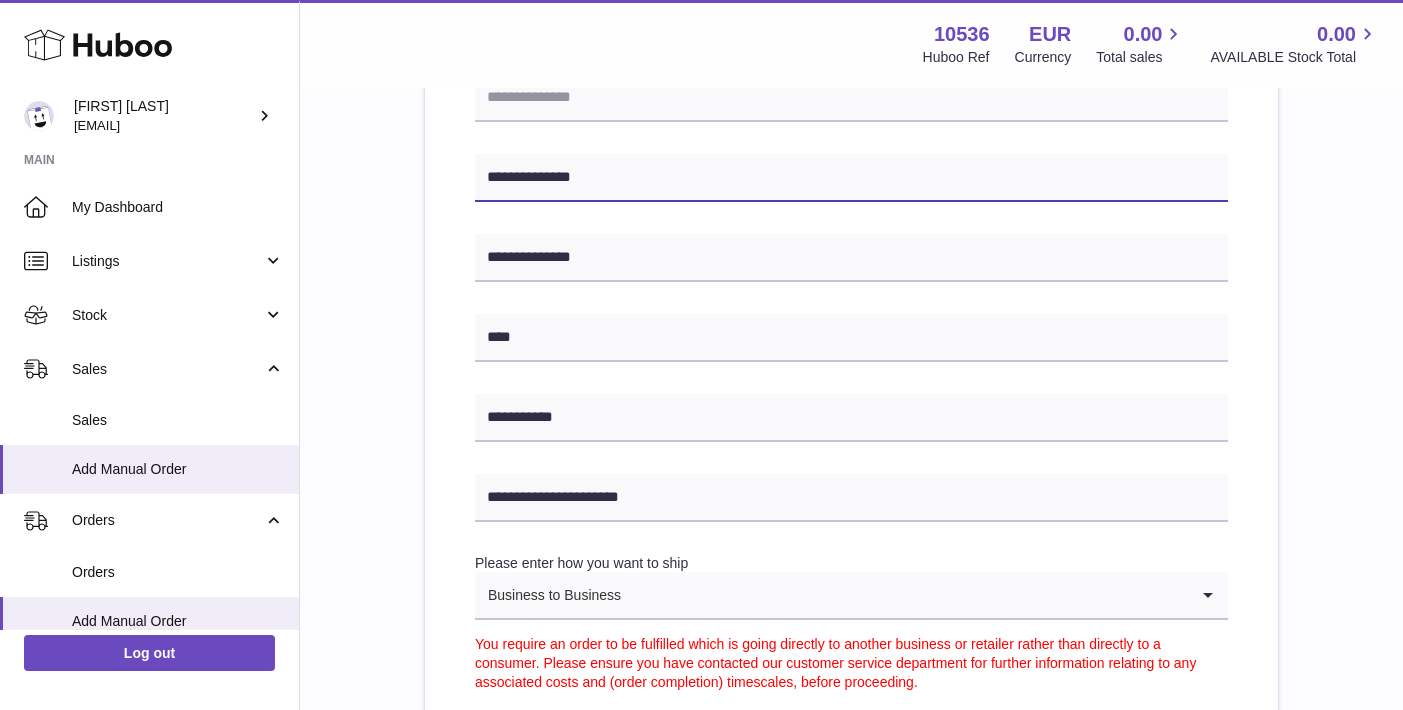 click on "**********" at bounding box center (851, 178) 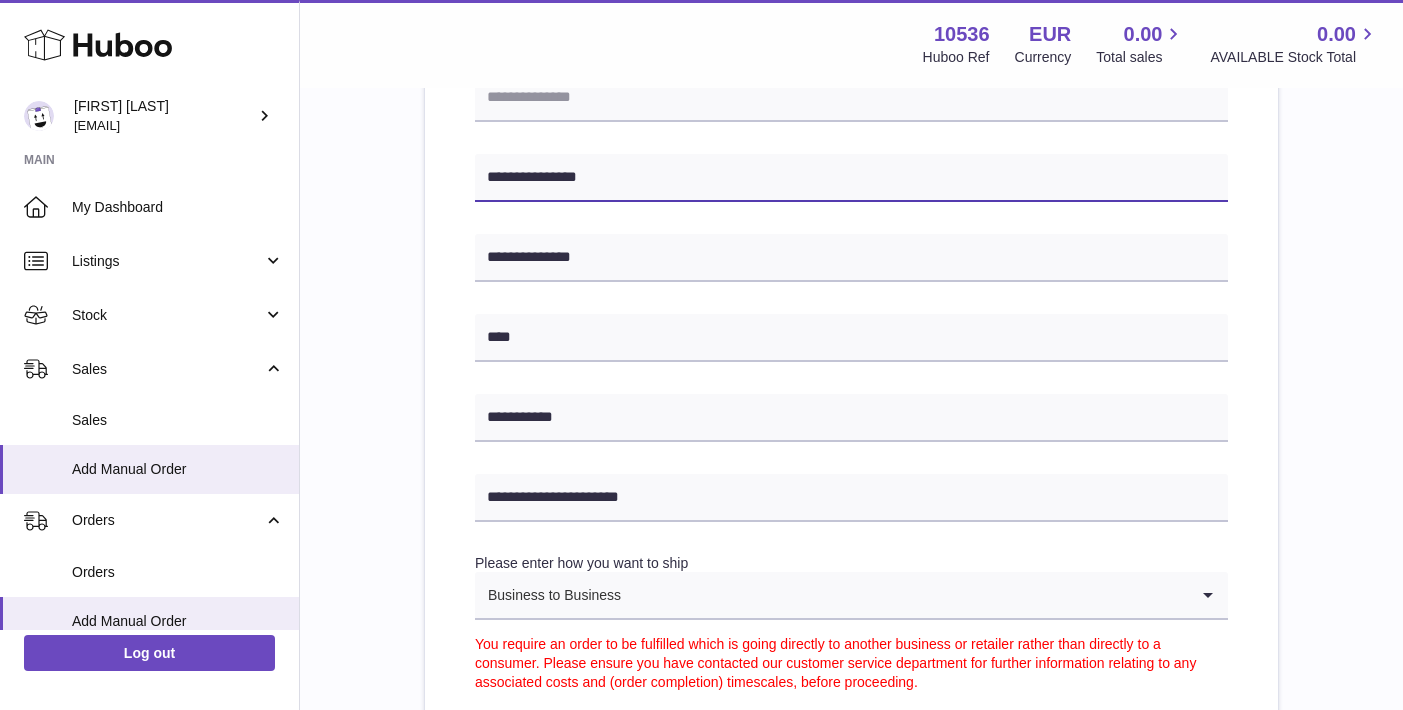 type on "**********" 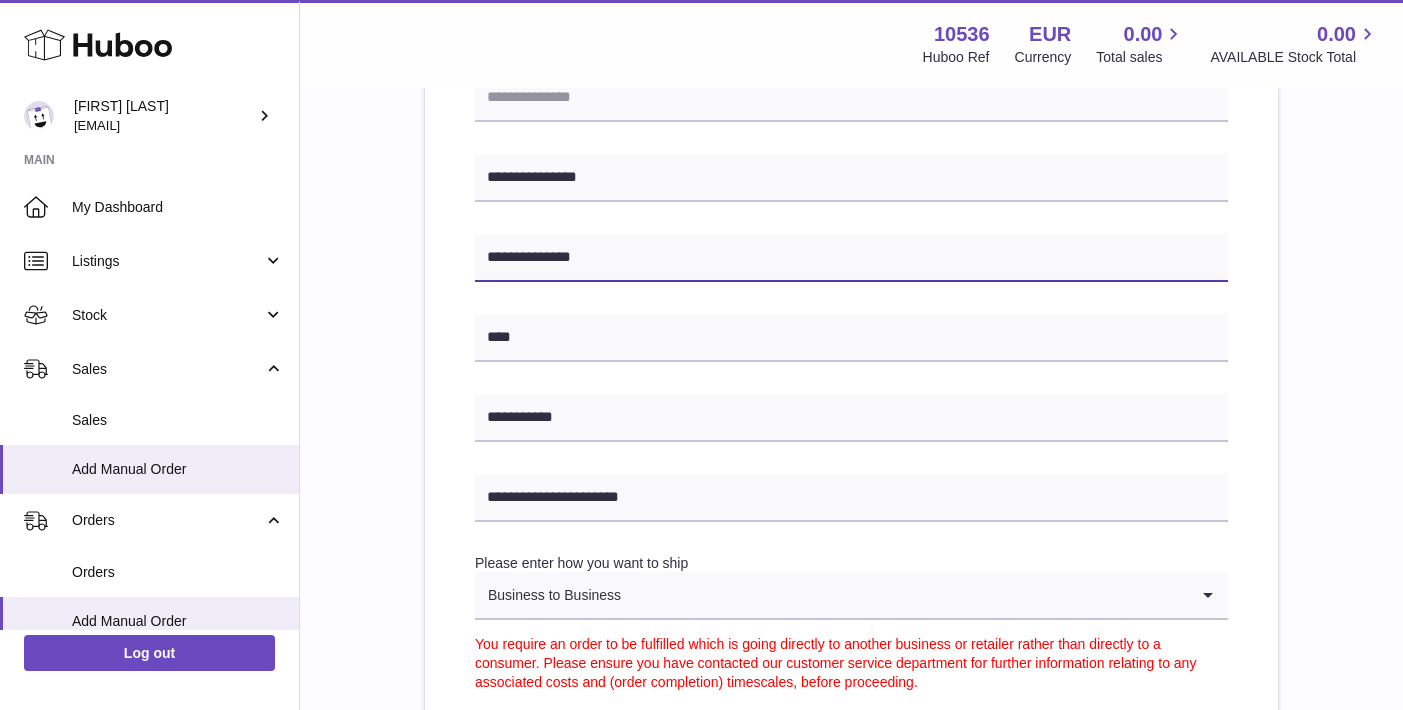 click on "**********" at bounding box center (851, 258) 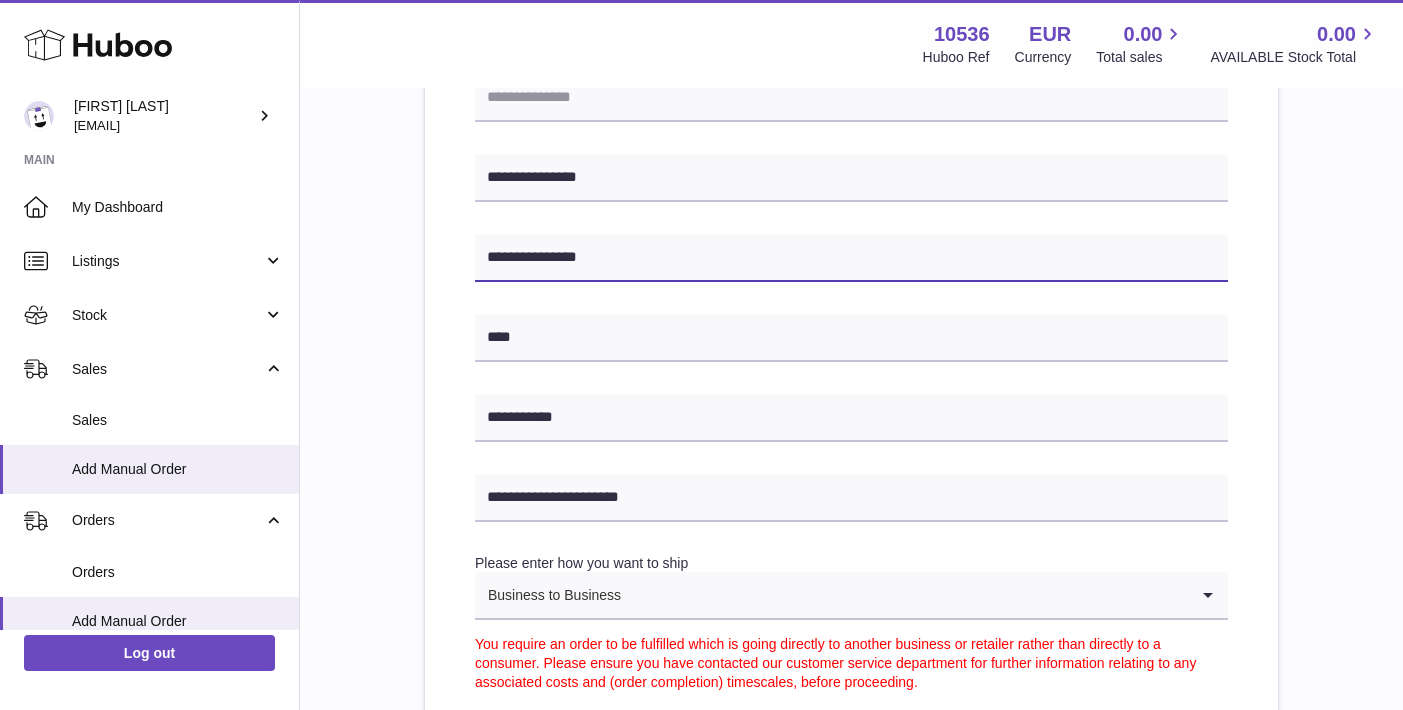 type on "**********" 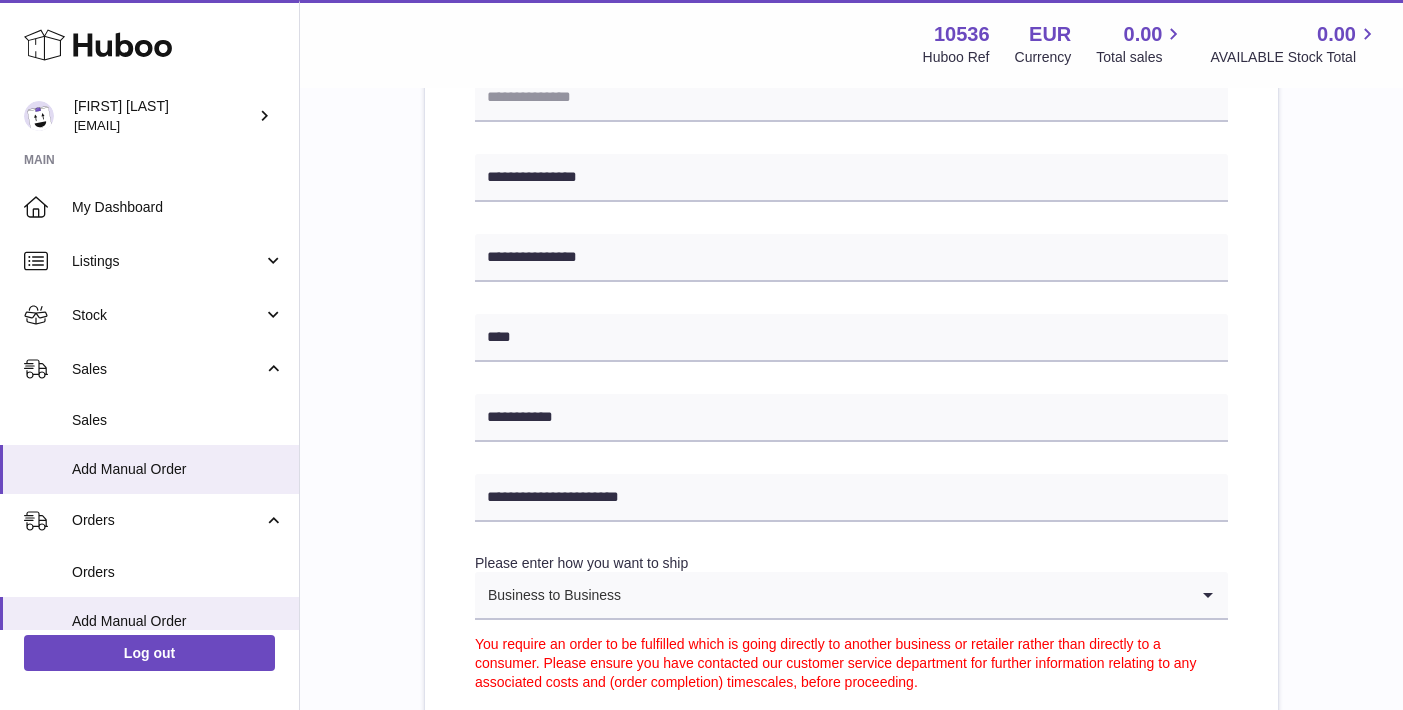 click on "**********" at bounding box center [851, 358] 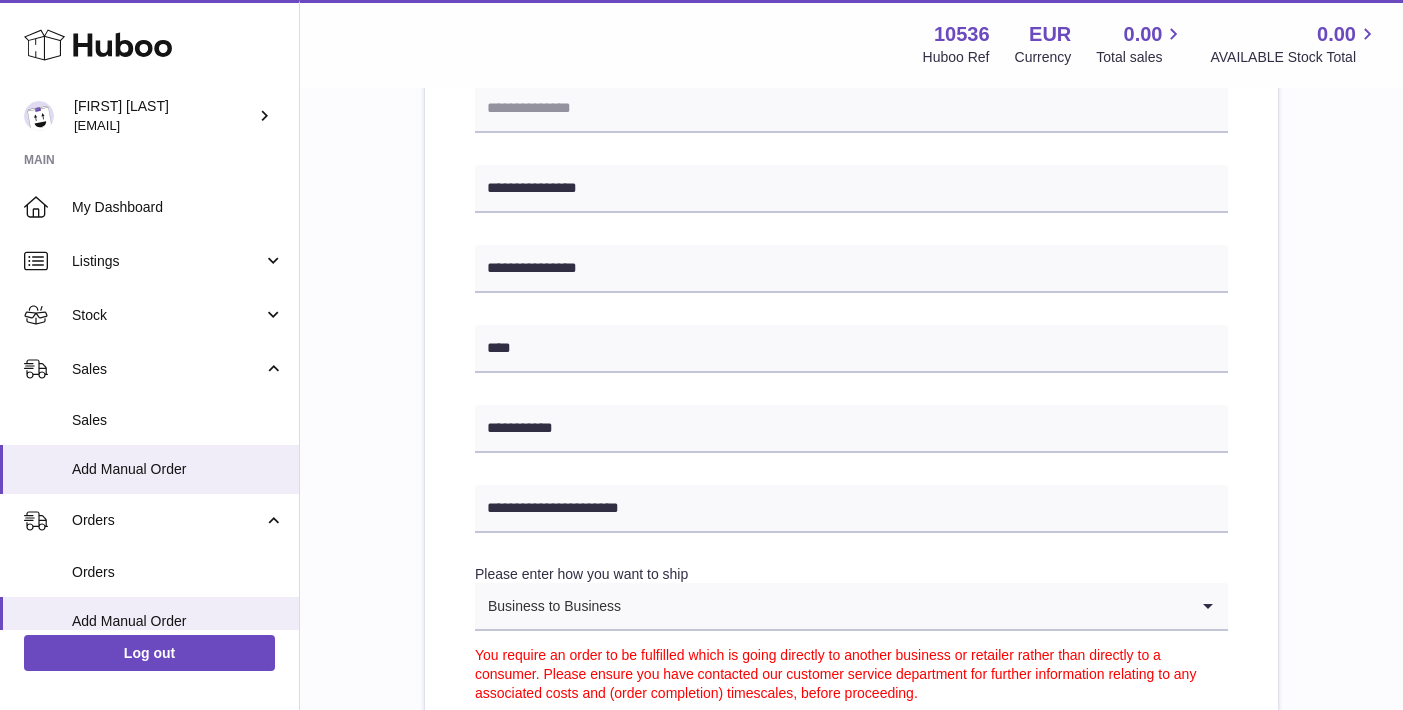 scroll, scrollTop: 612, scrollLeft: 0, axis: vertical 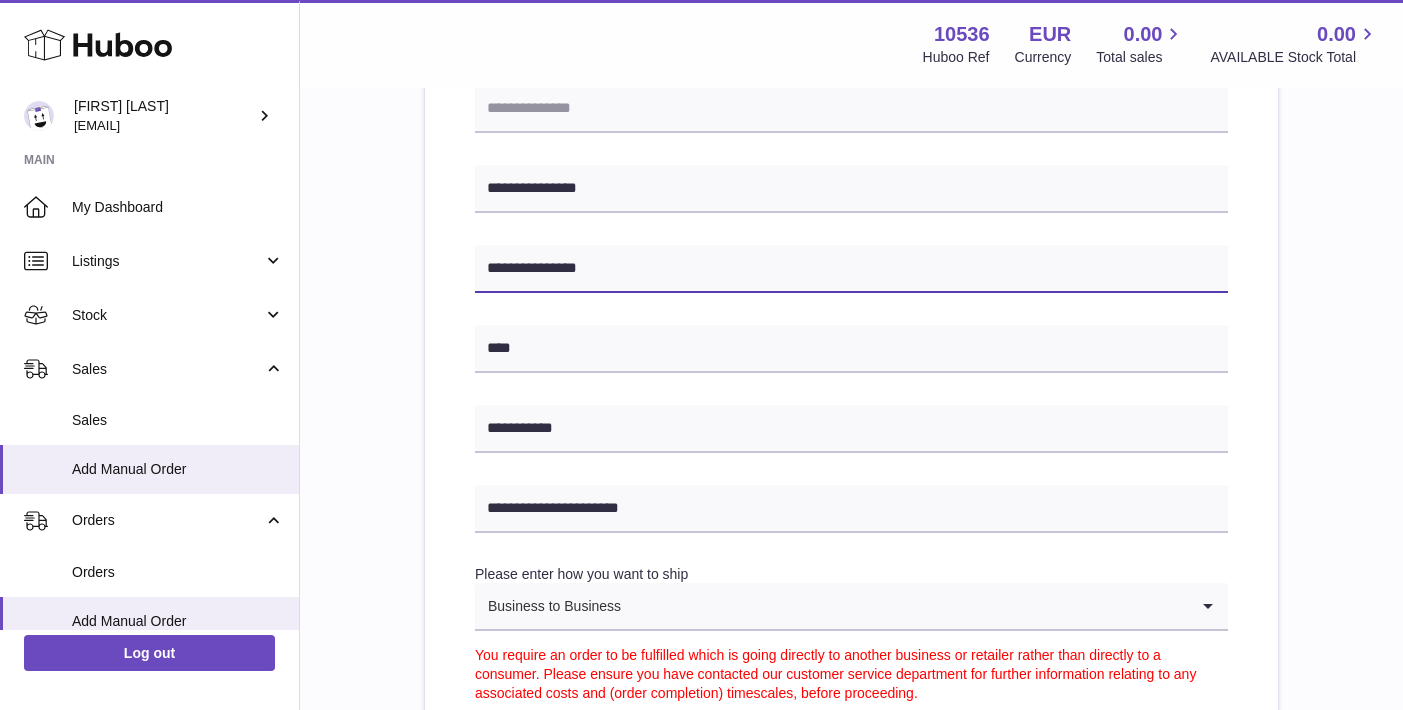 drag, startPoint x: 618, startPoint y: 265, endPoint x: 440, endPoint y: 260, distance: 178.0702 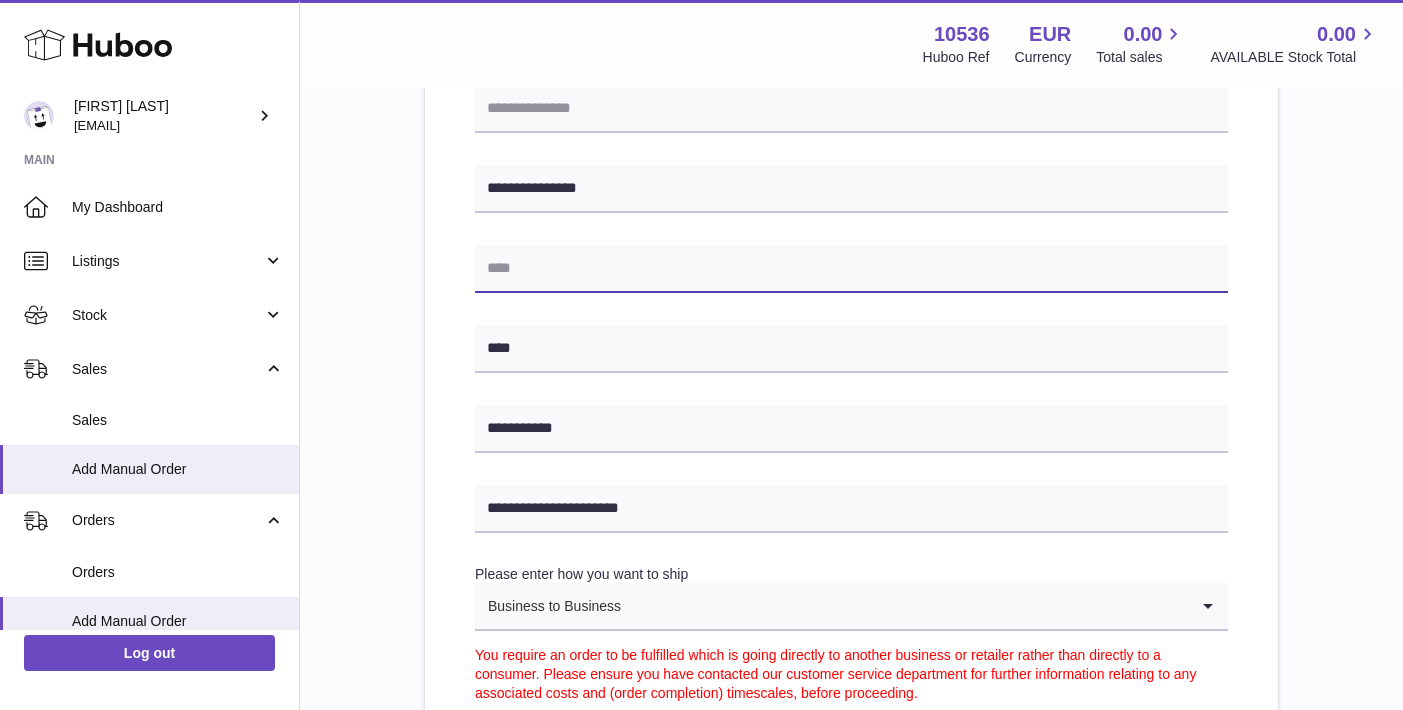 paste on "**********" 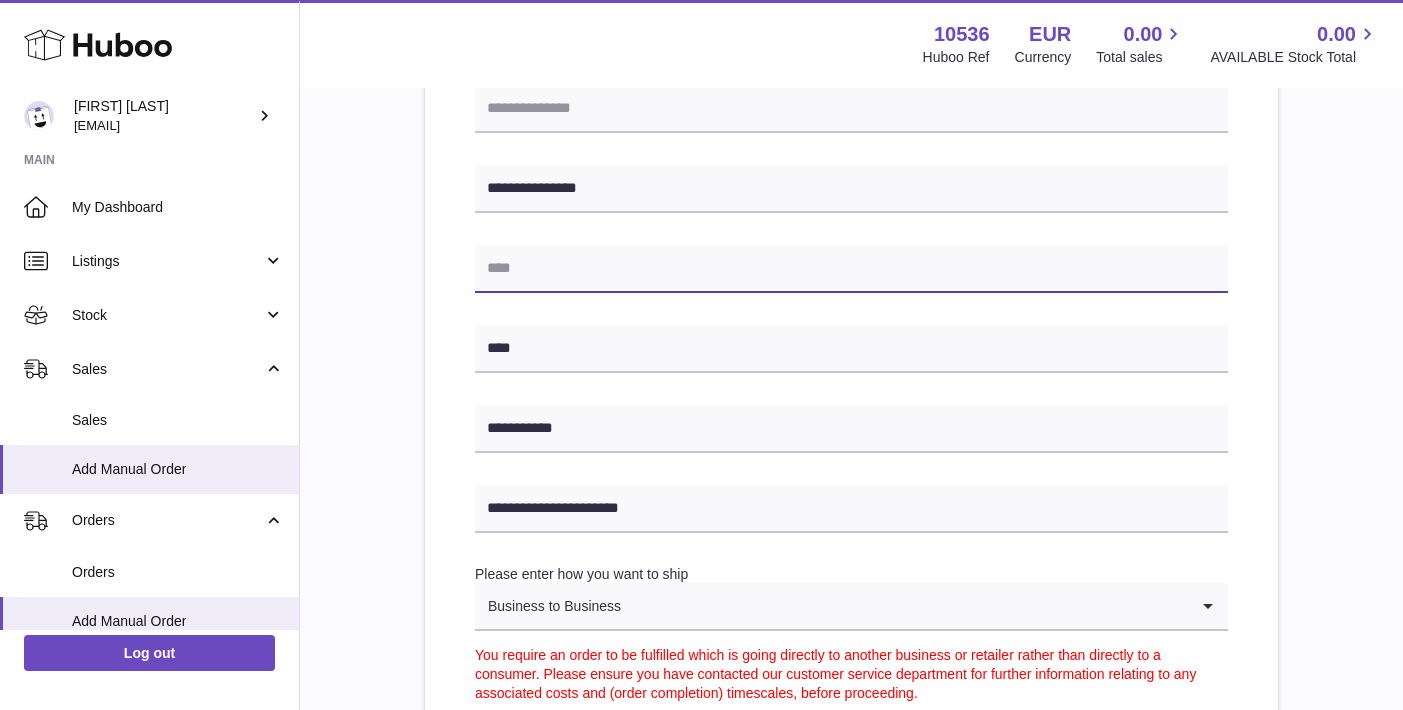 type on "**********" 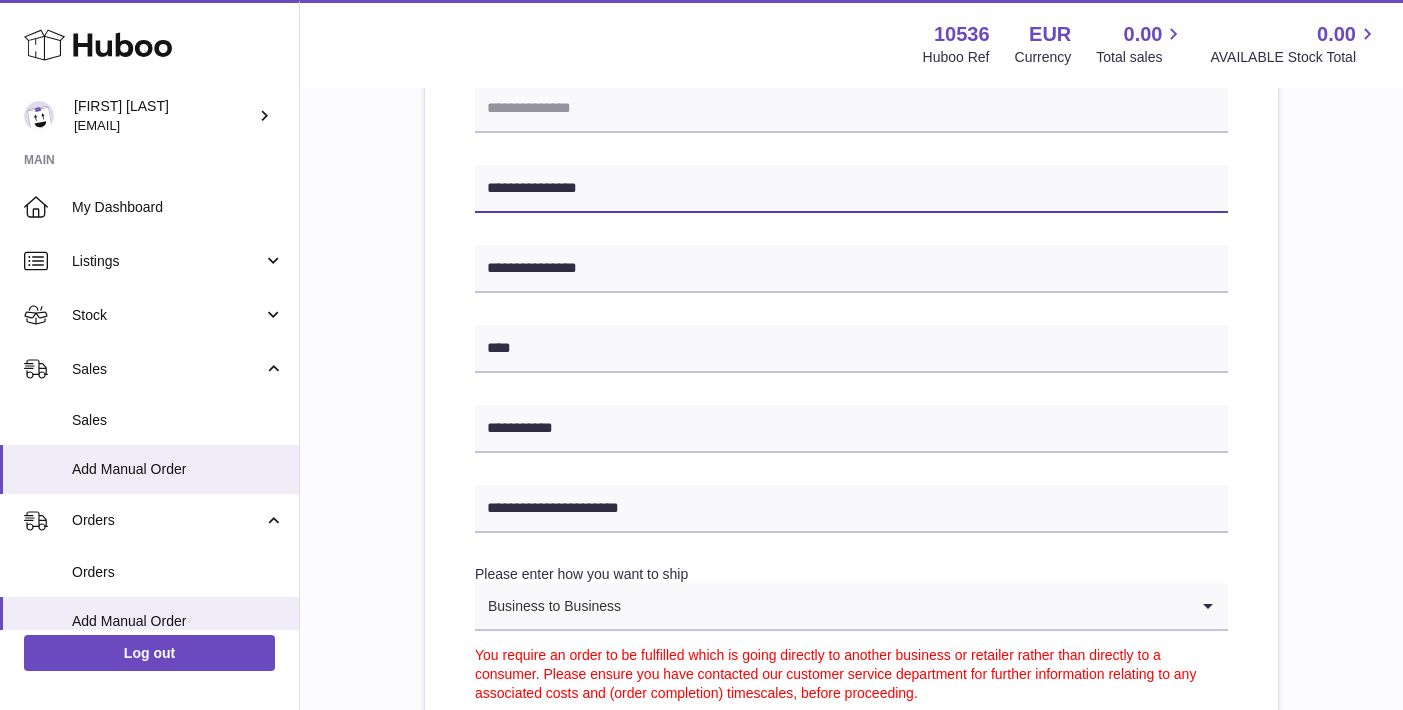drag, startPoint x: 556, startPoint y: 186, endPoint x: 439, endPoint y: 185, distance: 117.00427 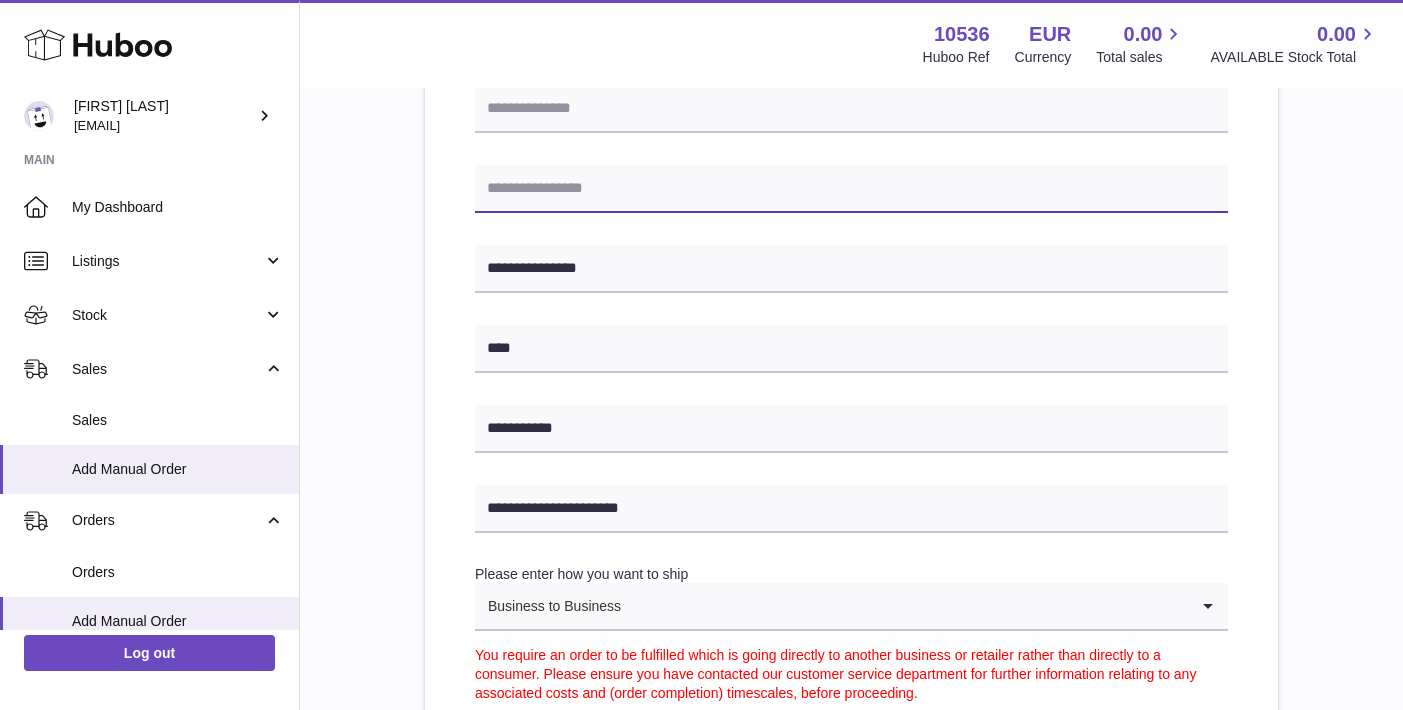 paste on "**********" 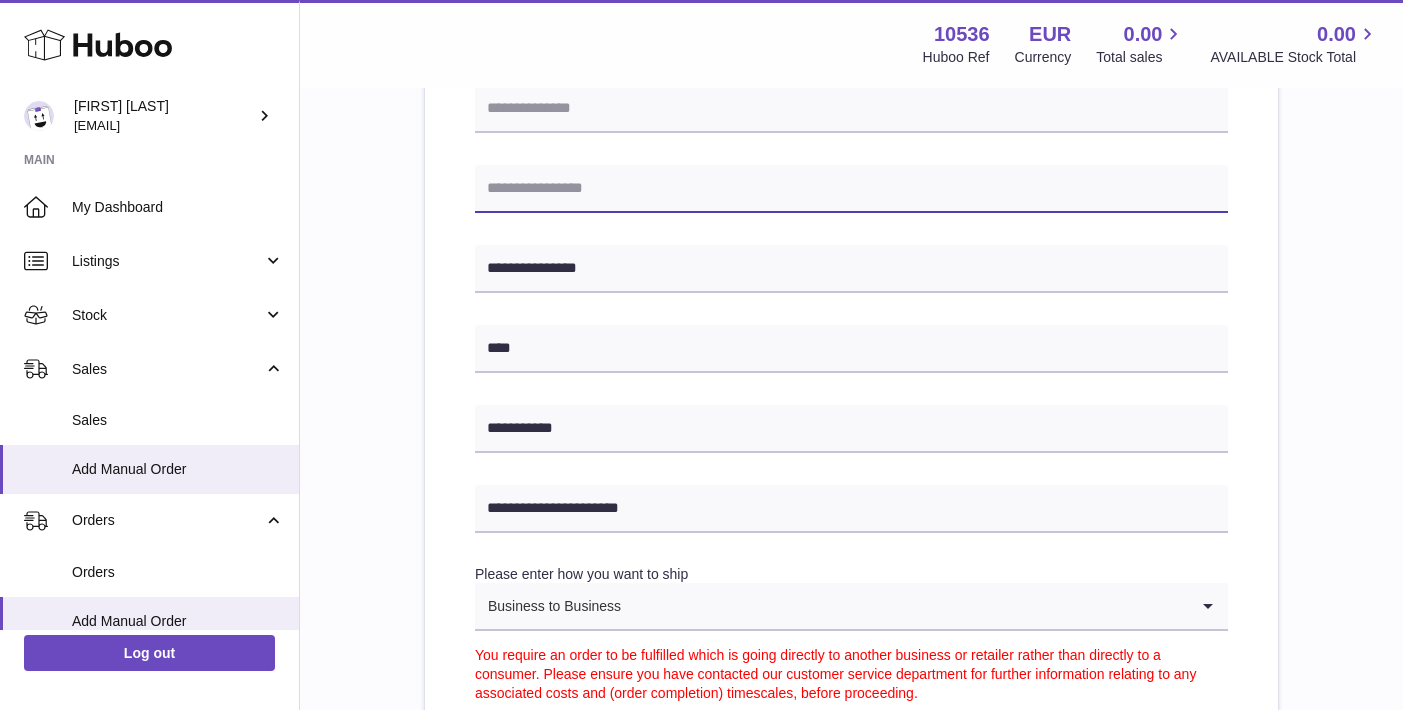 type on "**********" 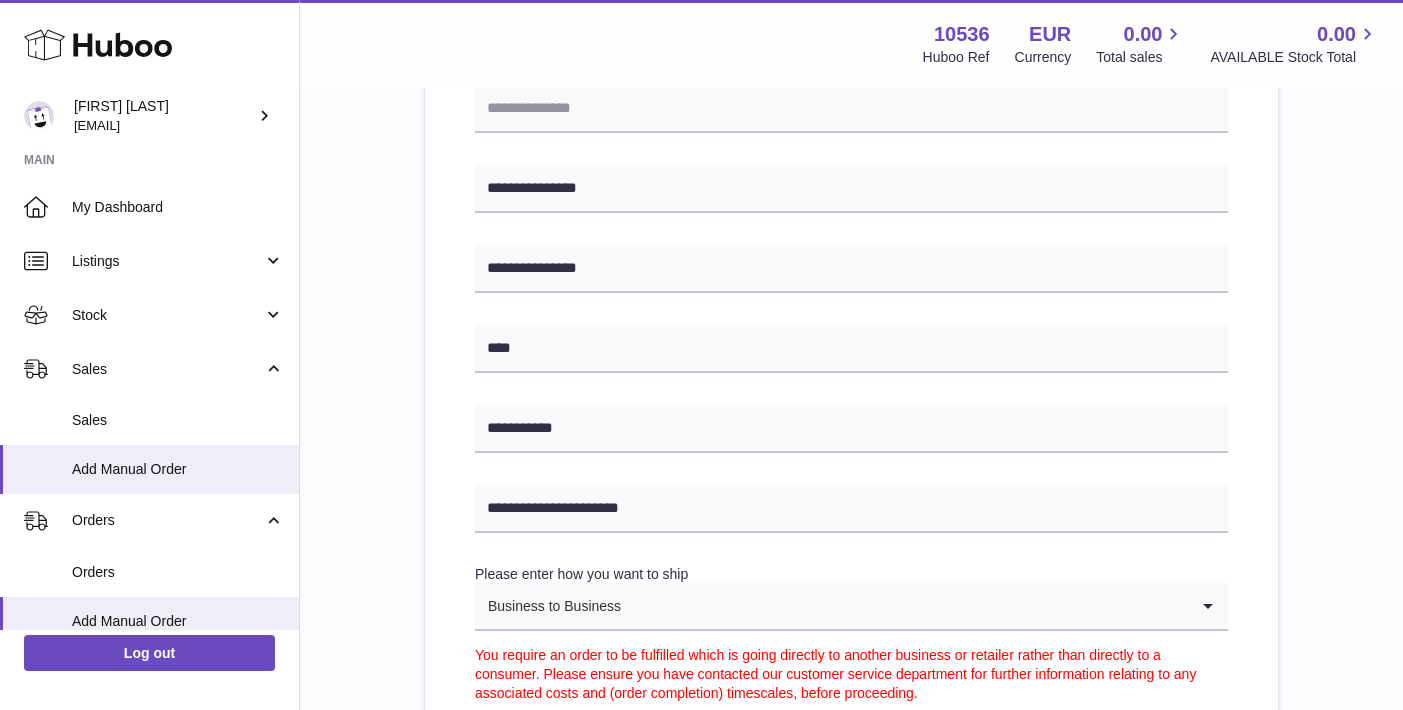 click on "**********" at bounding box center (851, 369) 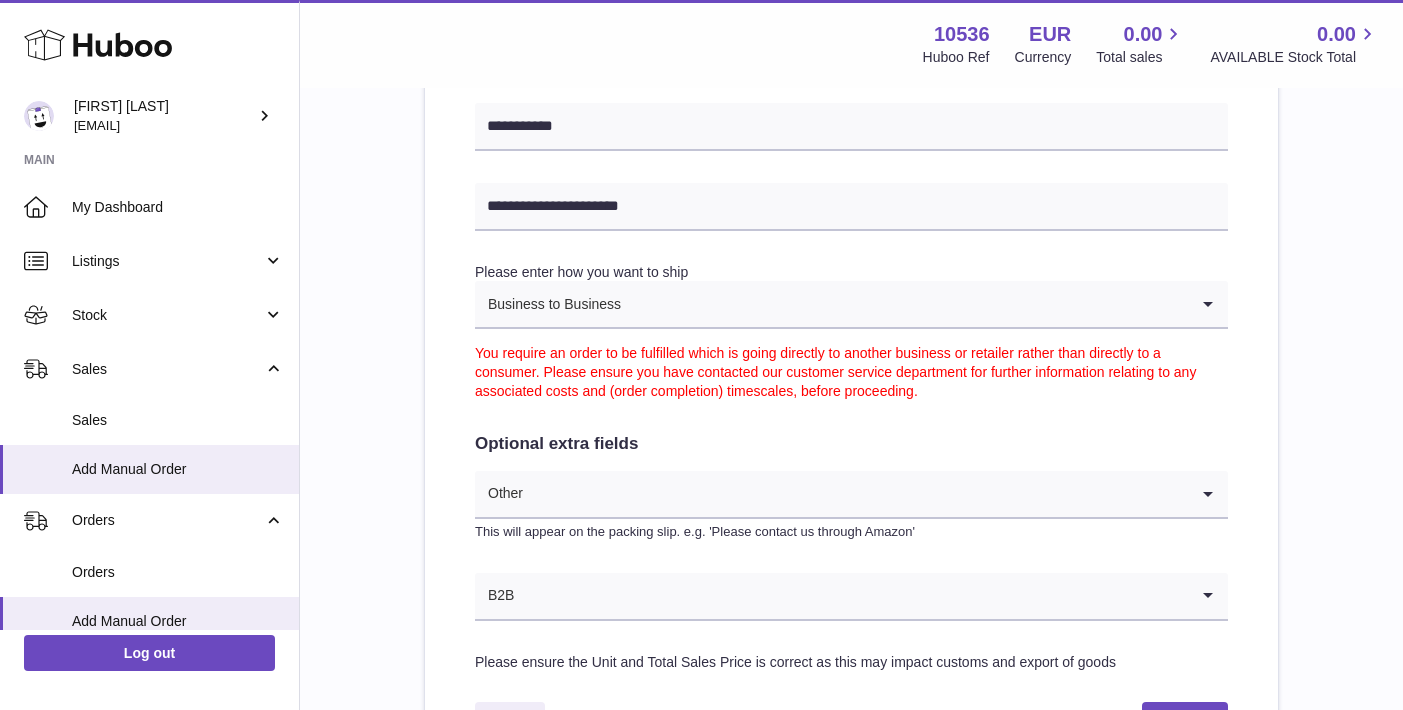 scroll, scrollTop: 899, scrollLeft: 0, axis: vertical 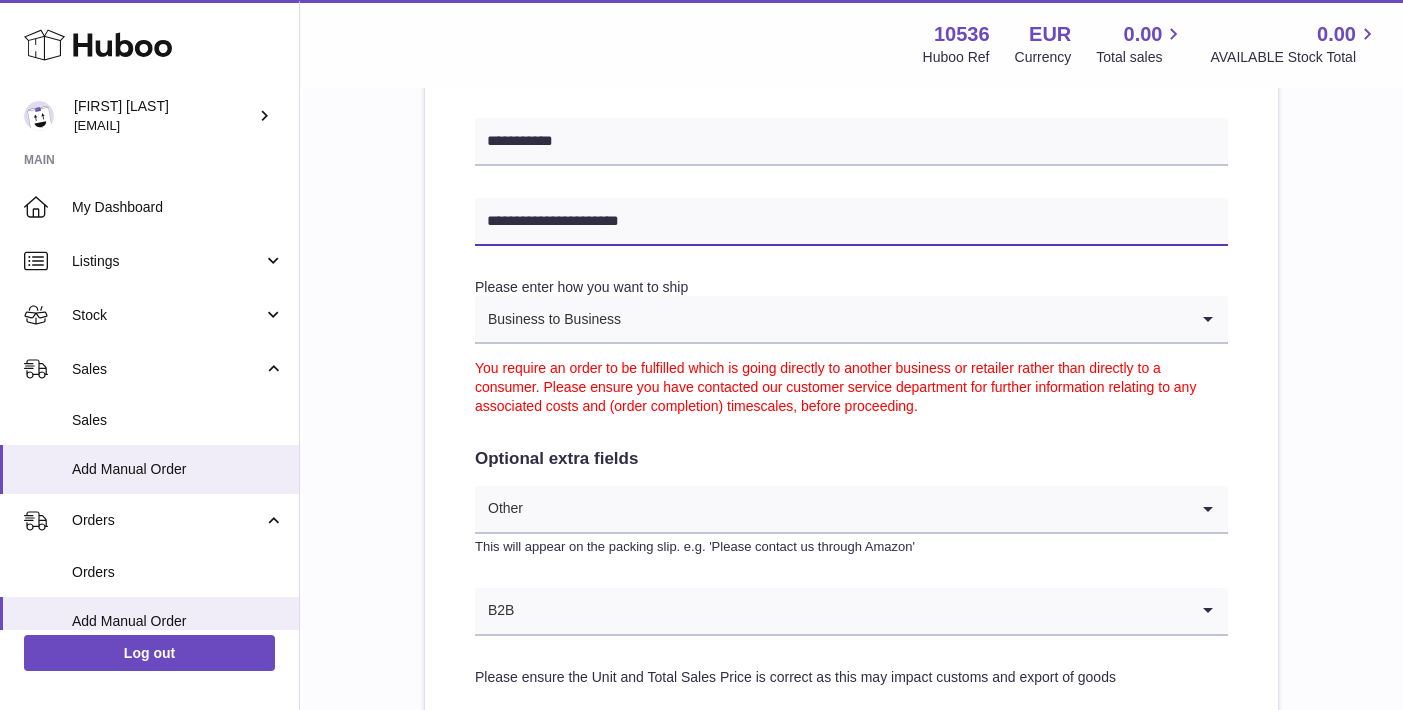 click on "**********" at bounding box center [851, 222] 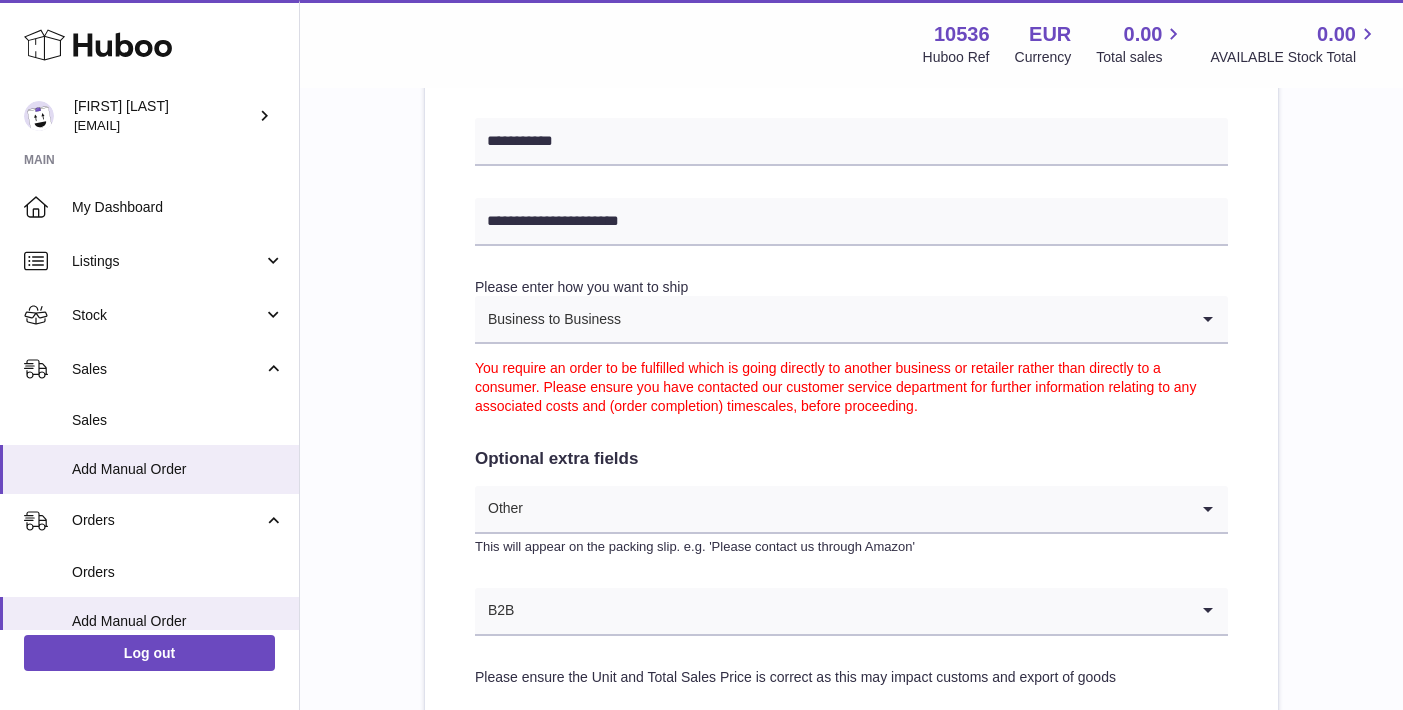 click on "**********" at bounding box center [851, 82] 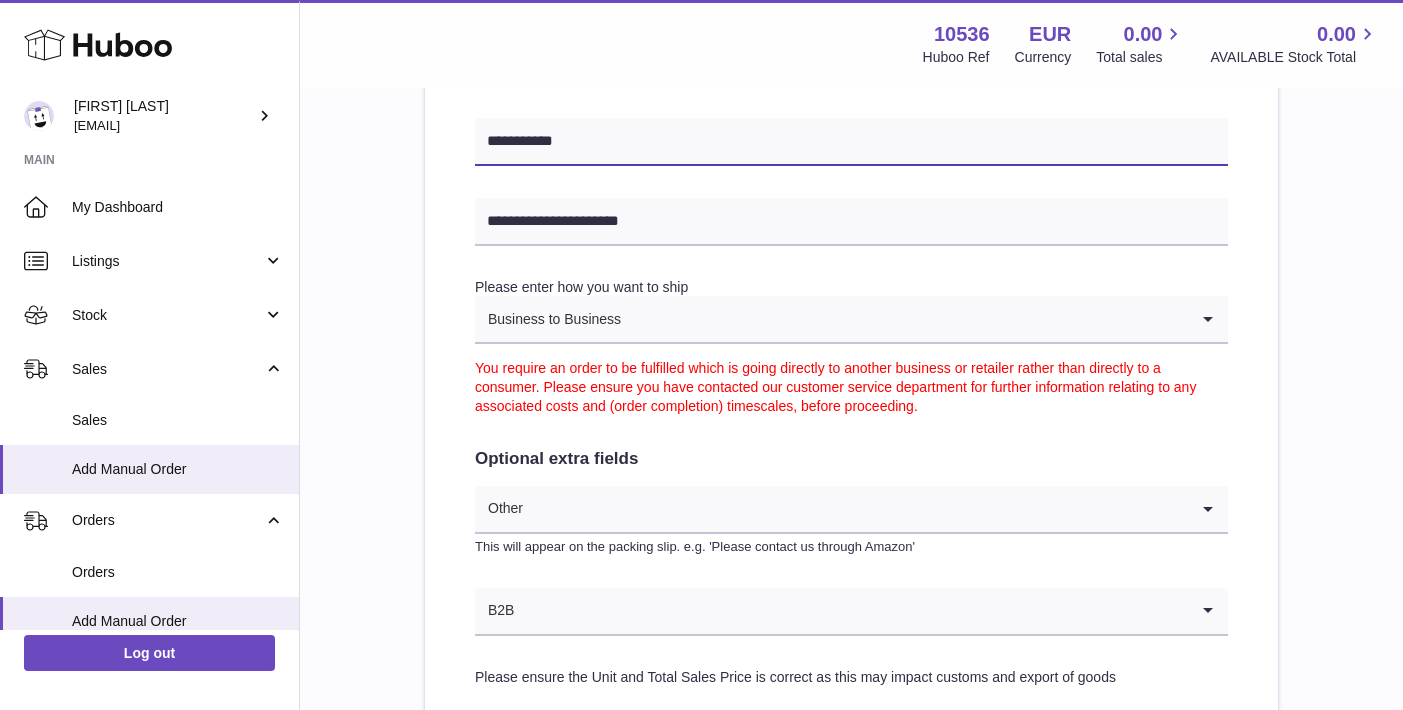 click on "**********" at bounding box center [851, 142] 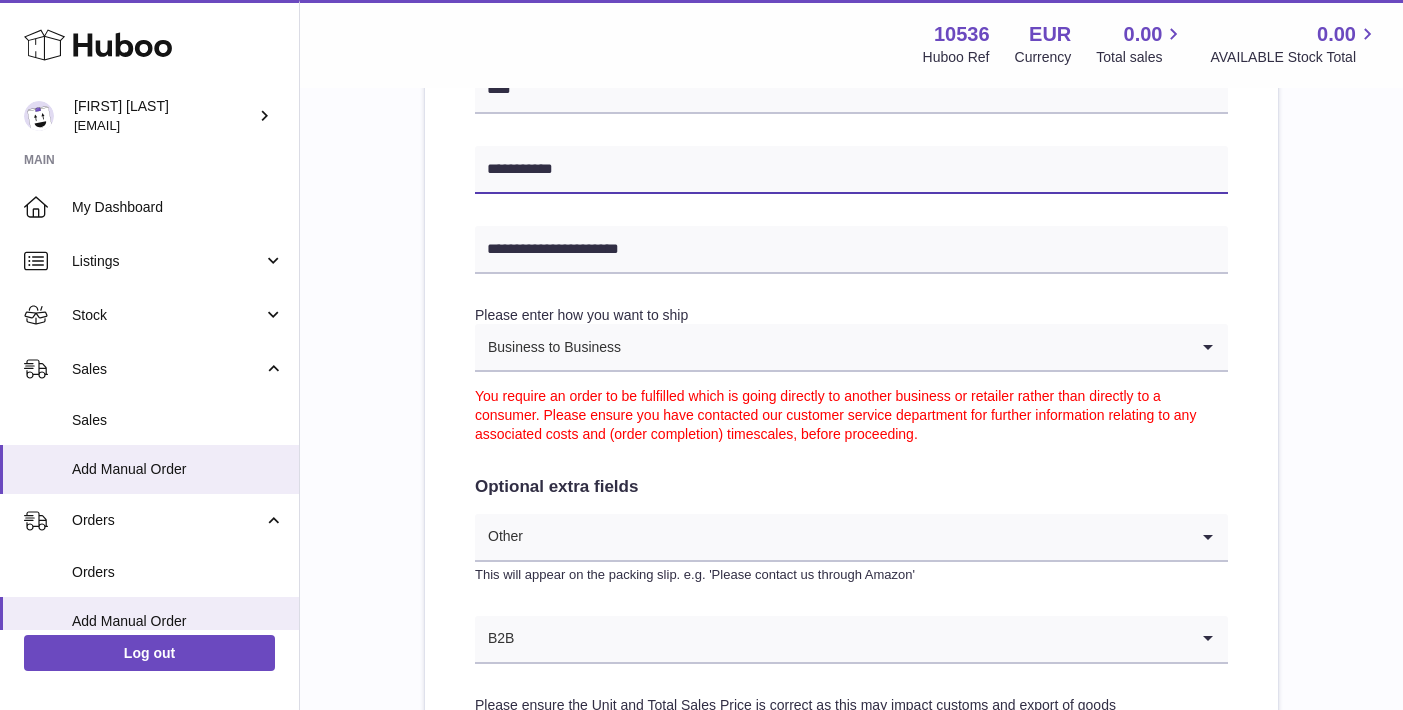 scroll, scrollTop: 1136, scrollLeft: 0, axis: vertical 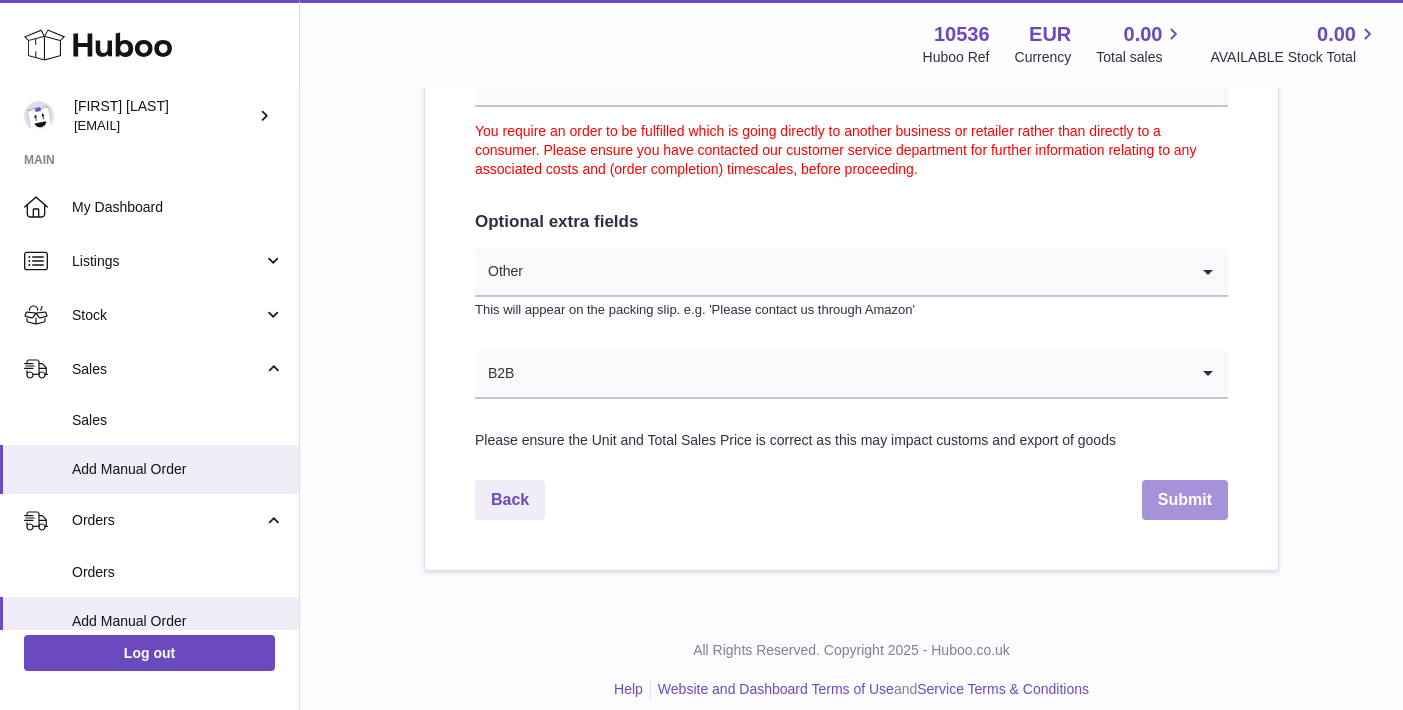 click on "Submit" at bounding box center [1185, 500] 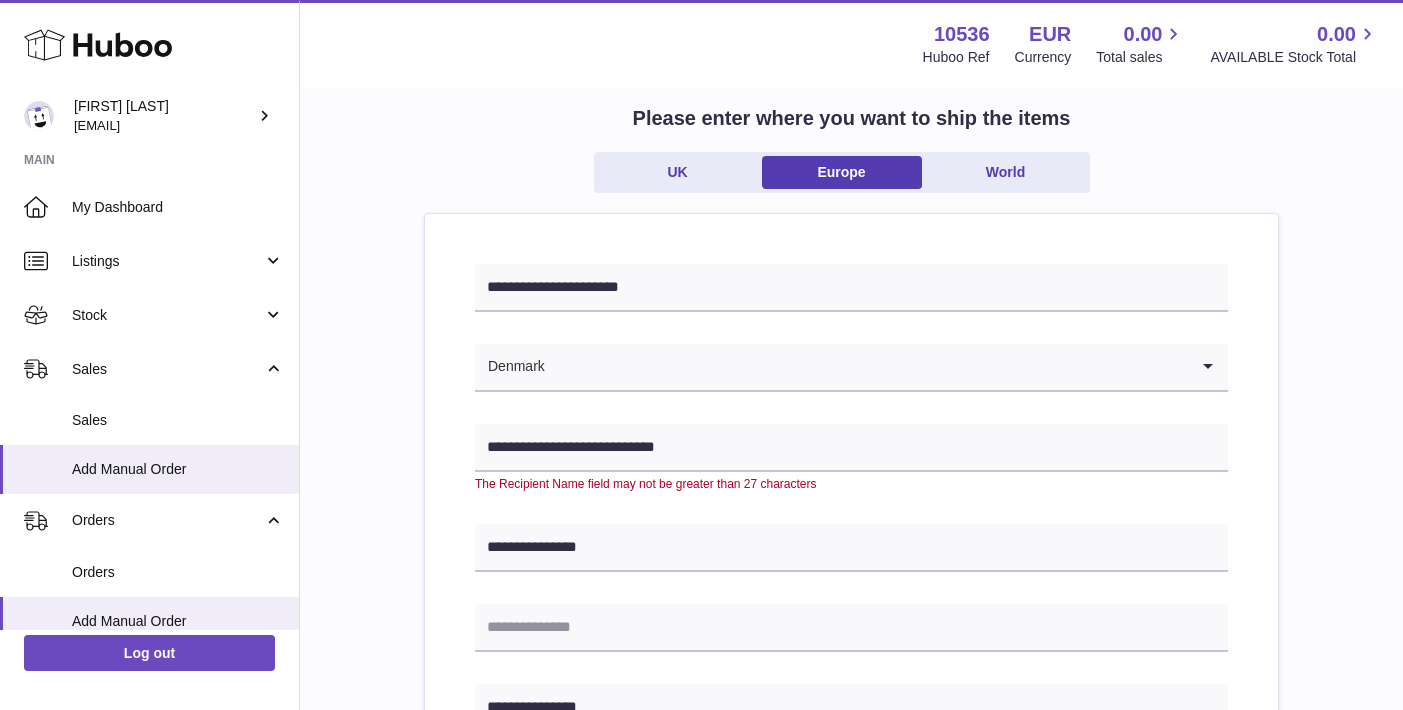 scroll, scrollTop: 65, scrollLeft: 0, axis: vertical 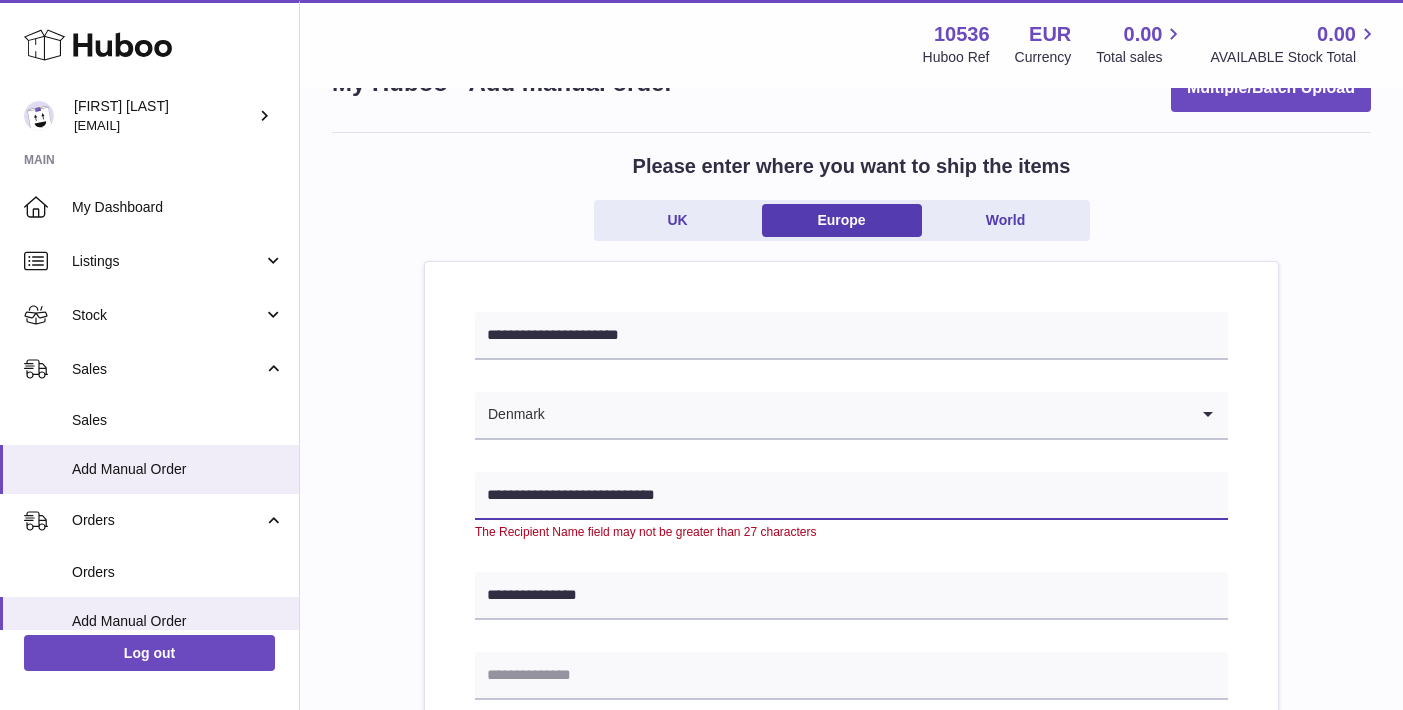 click on "**********" at bounding box center [851, 496] 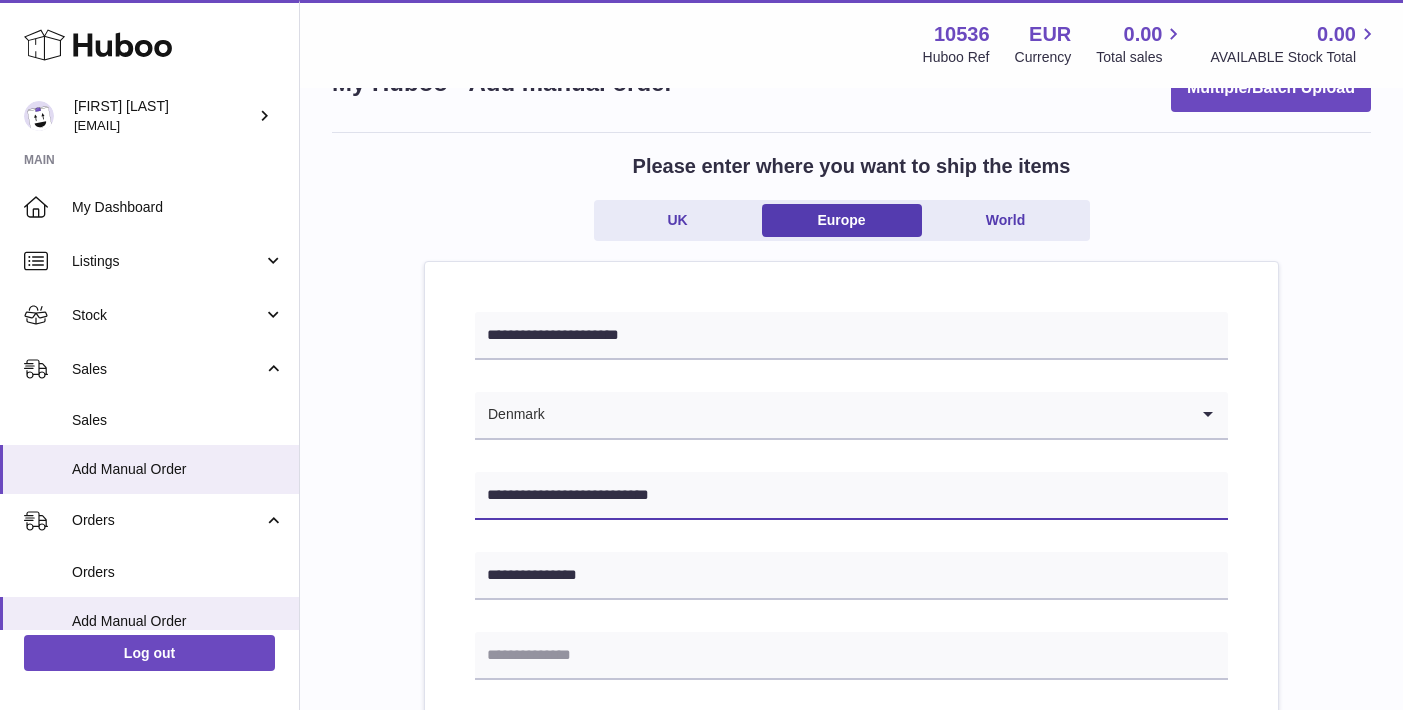 type on "**********" 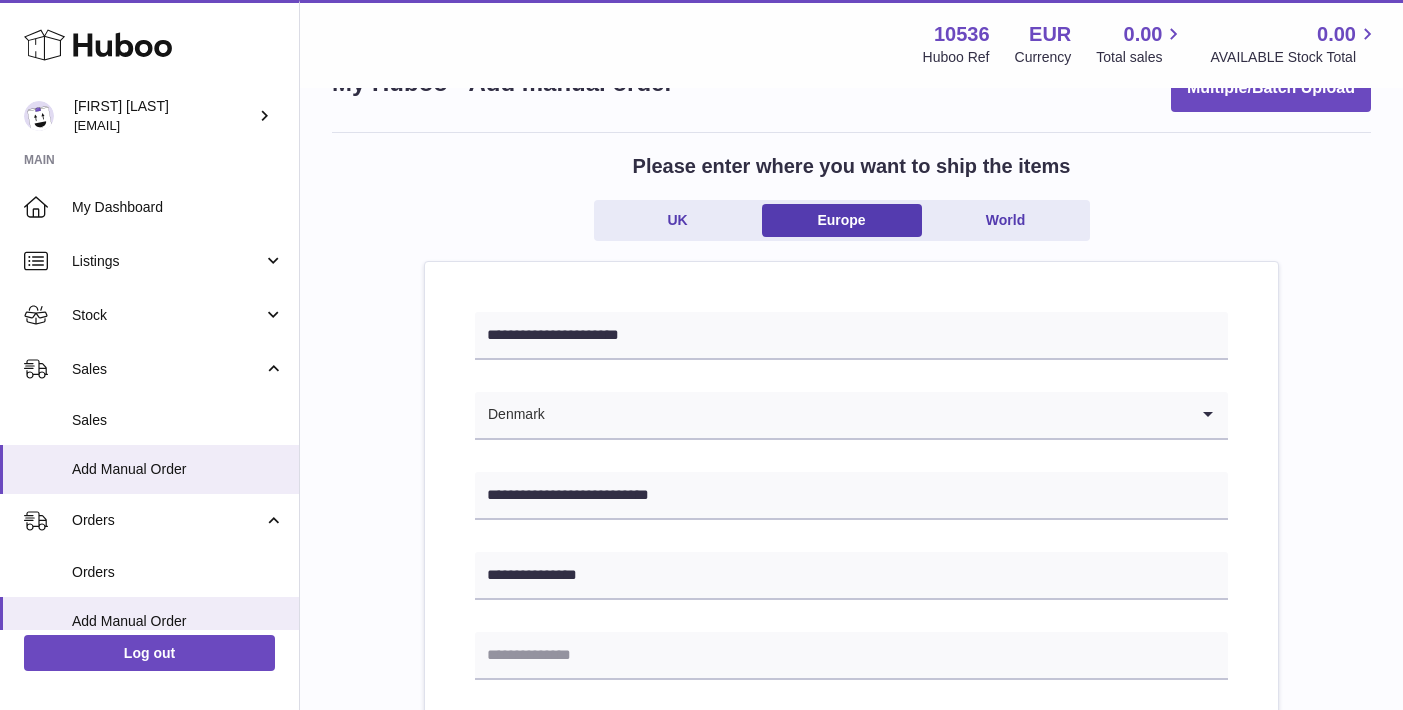 click on "**********" at bounding box center [851, 887] 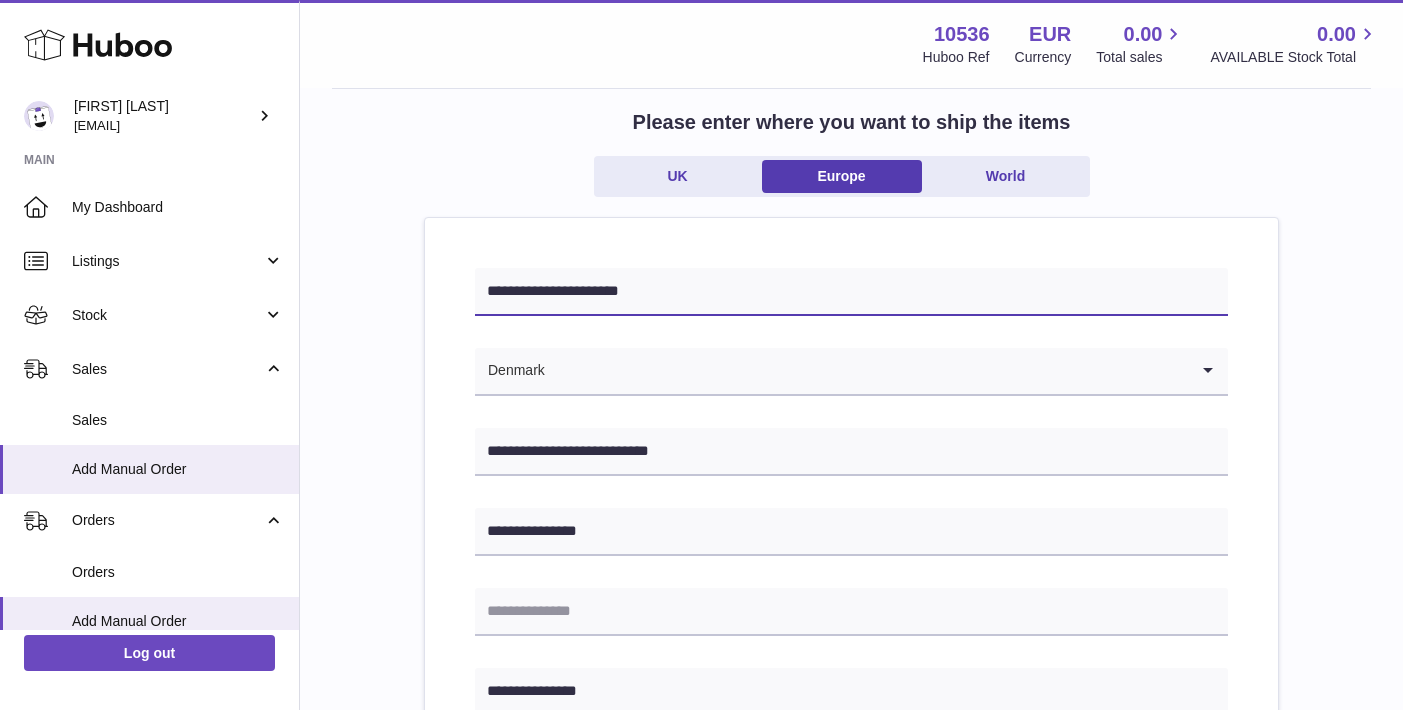 click on "**********" at bounding box center [851, 292] 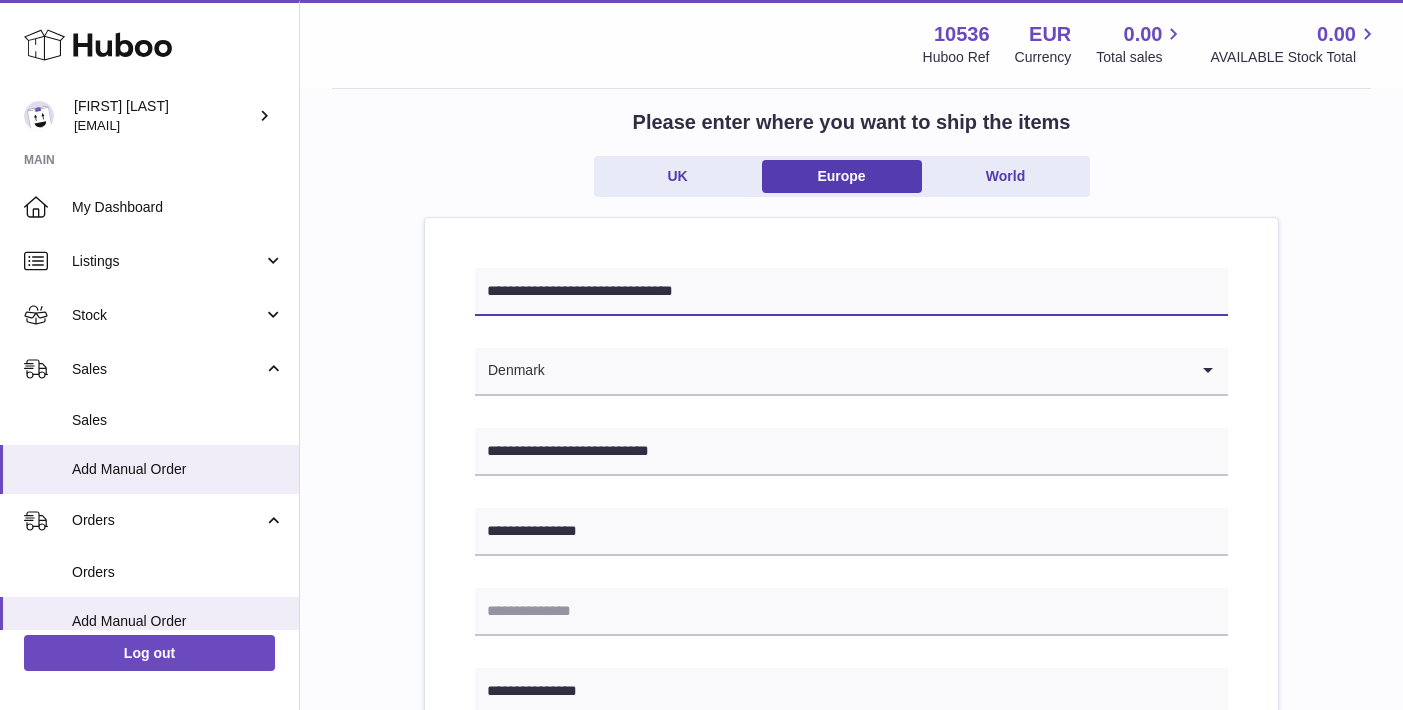 type on "**********" 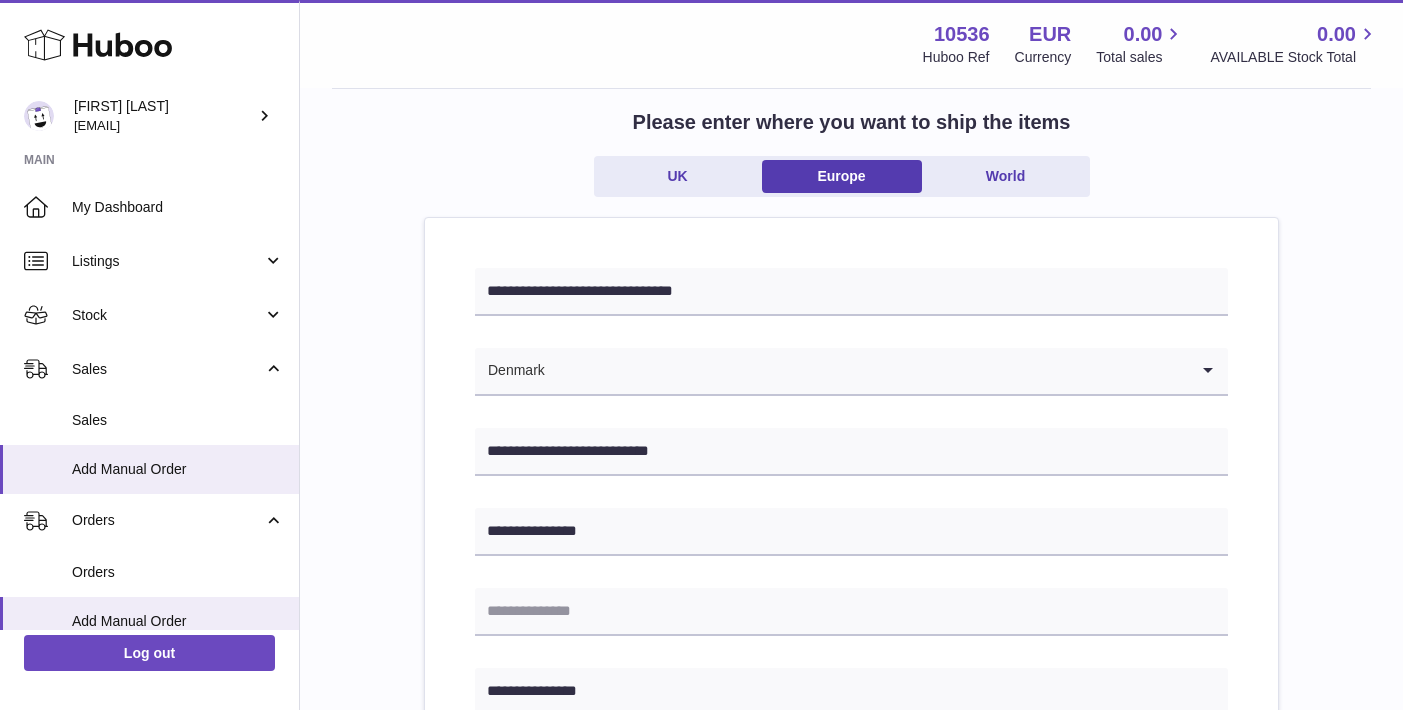 click on "**********" at bounding box center (851, 843) 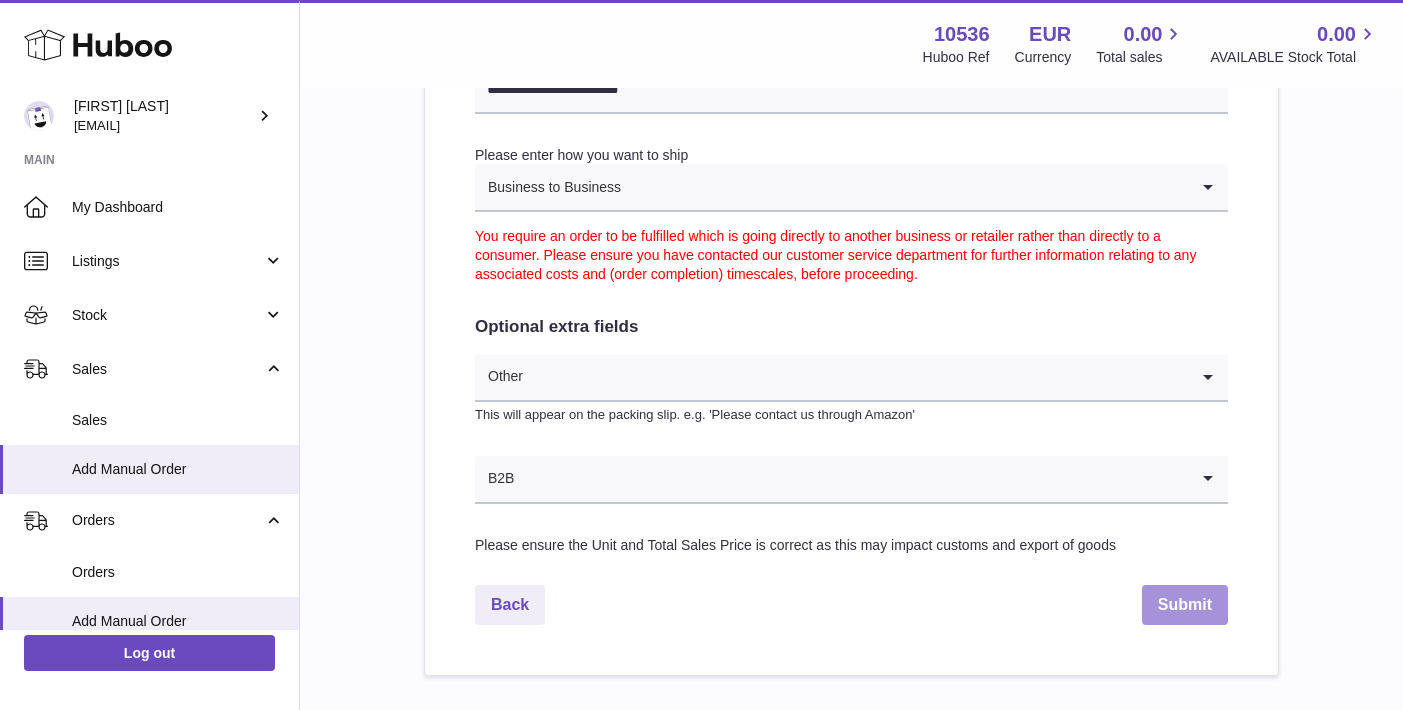 scroll, scrollTop: 1031, scrollLeft: 0, axis: vertical 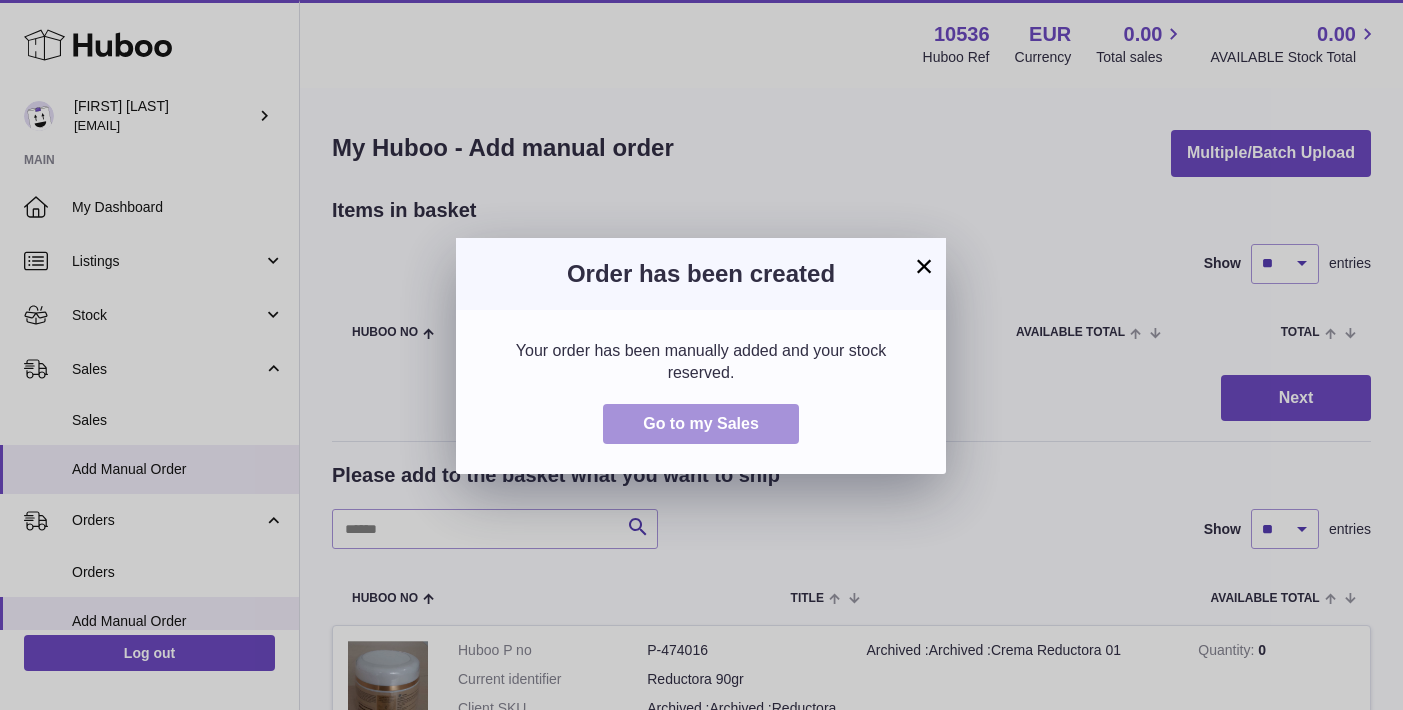 click on "Go to my Sales" at bounding box center (701, 424) 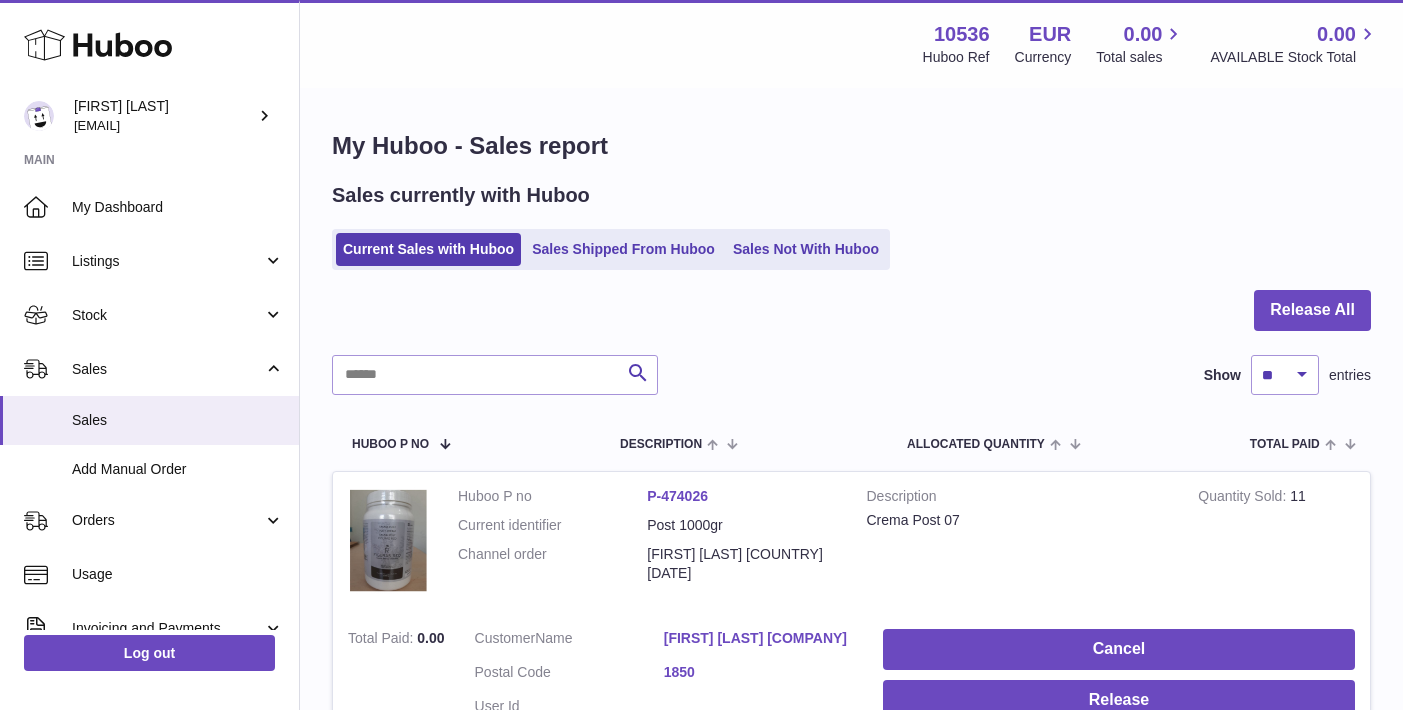 scroll, scrollTop: 0, scrollLeft: 0, axis: both 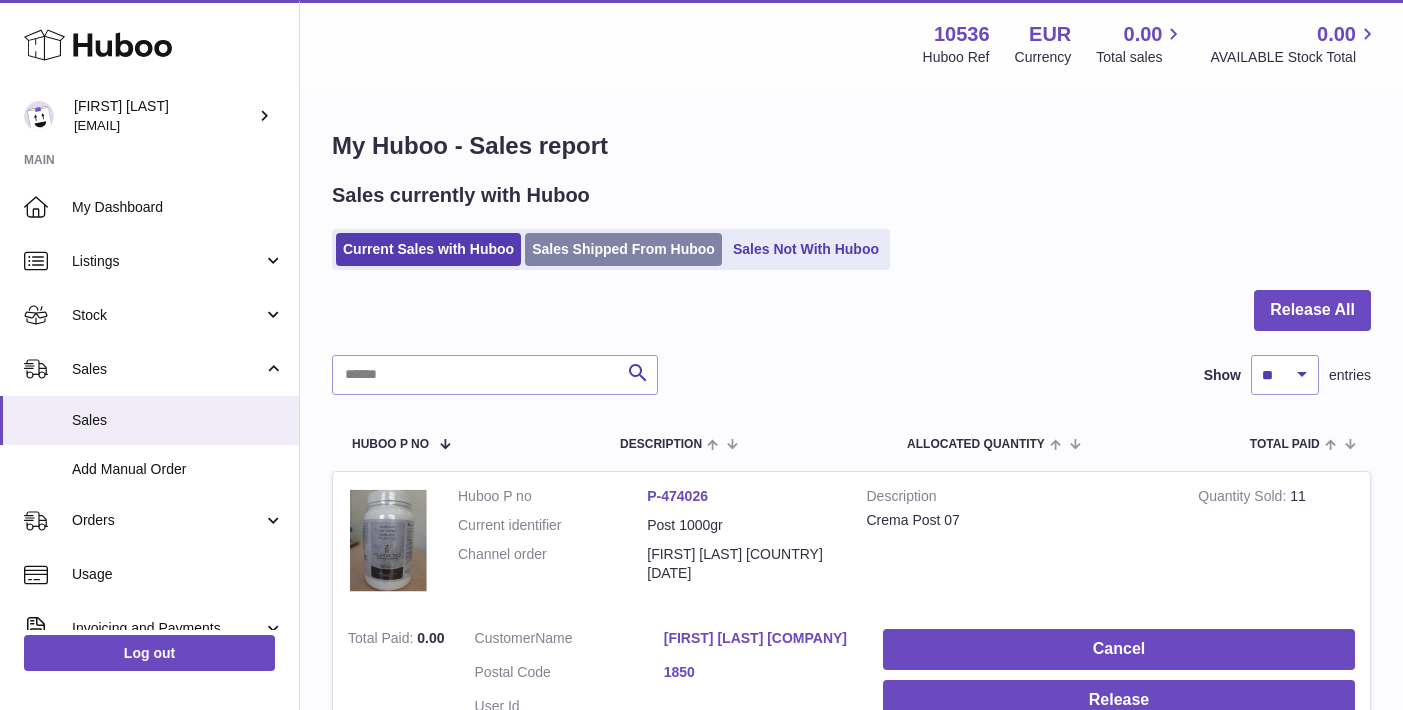click on "Sales Shipped From Huboo" at bounding box center (623, 249) 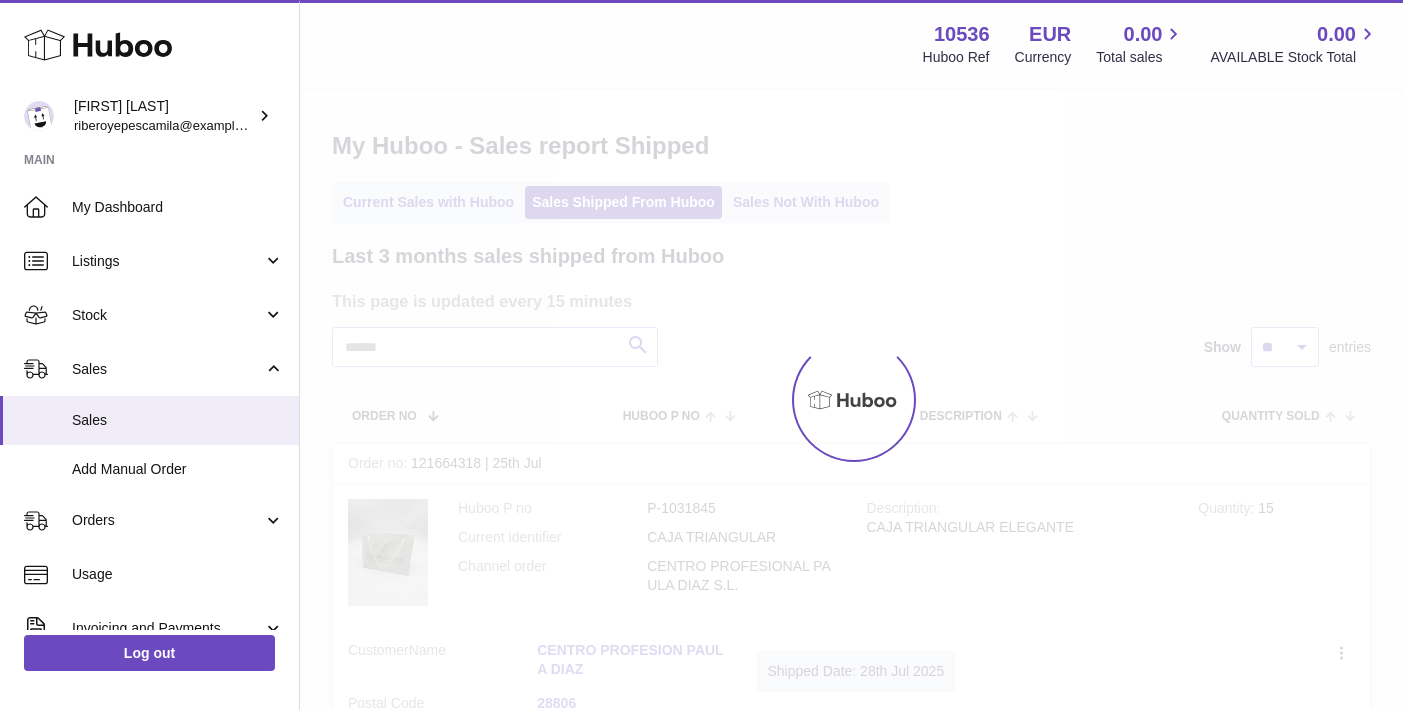 scroll, scrollTop: 0, scrollLeft: 0, axis: both 